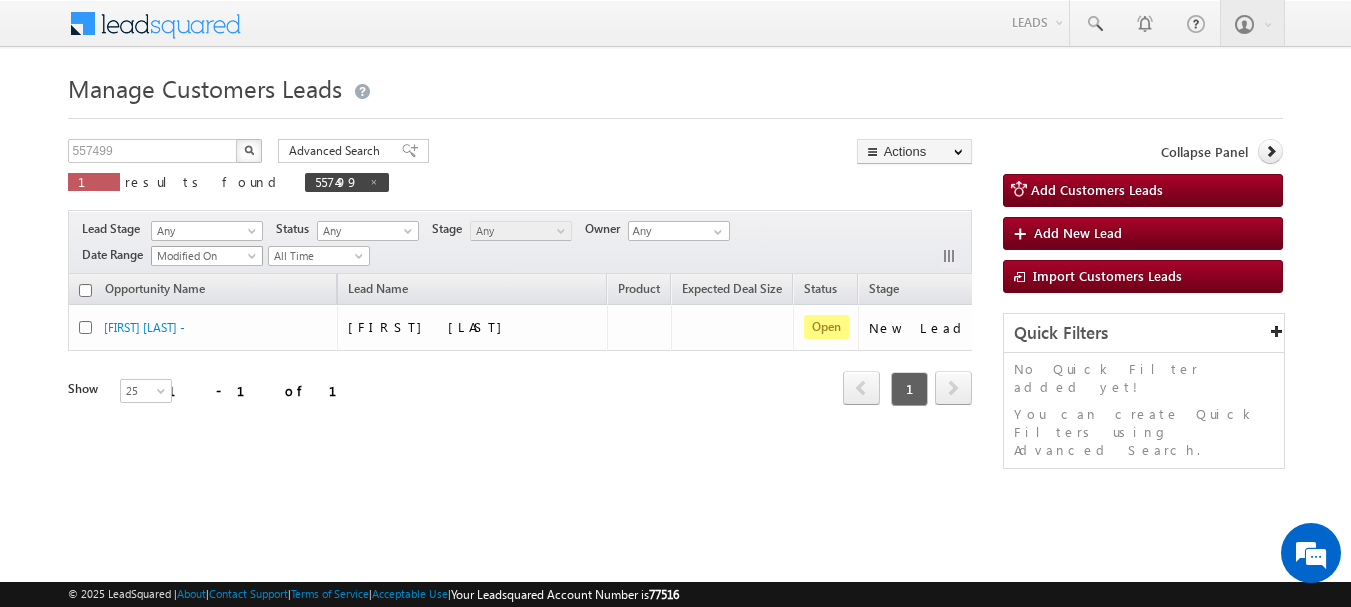 scroll, scrollTop: 0, scrollLeft: 0, axis: both 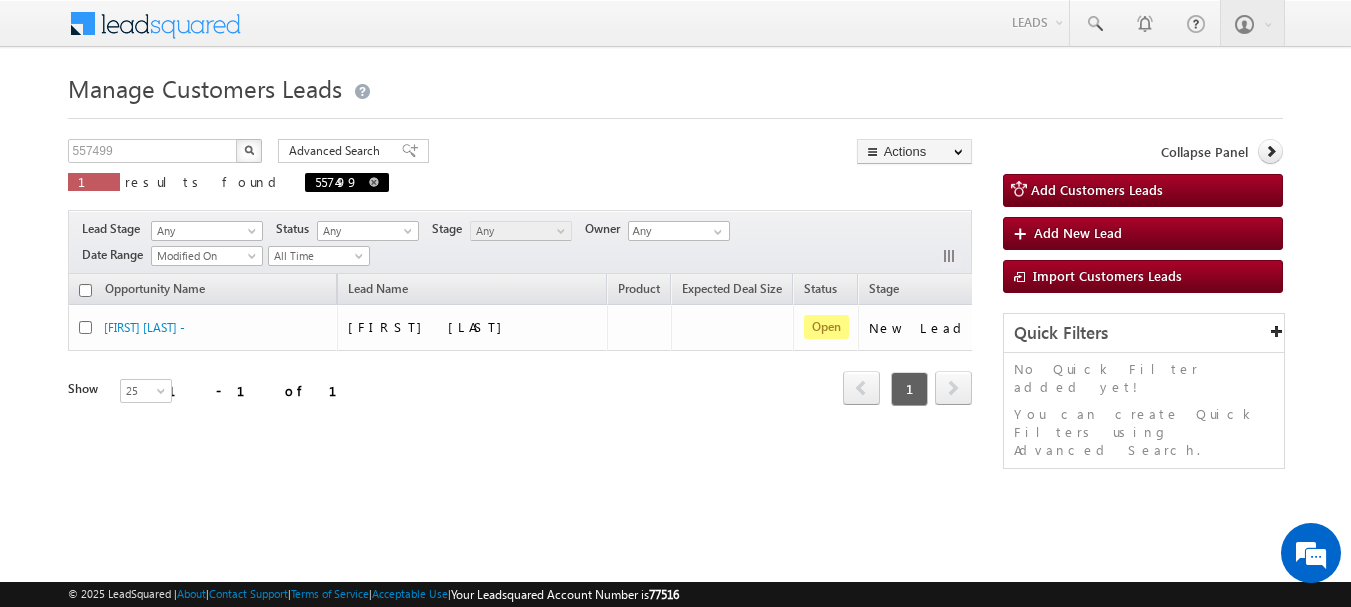 click on "557499" at bounding box center [347, 182] 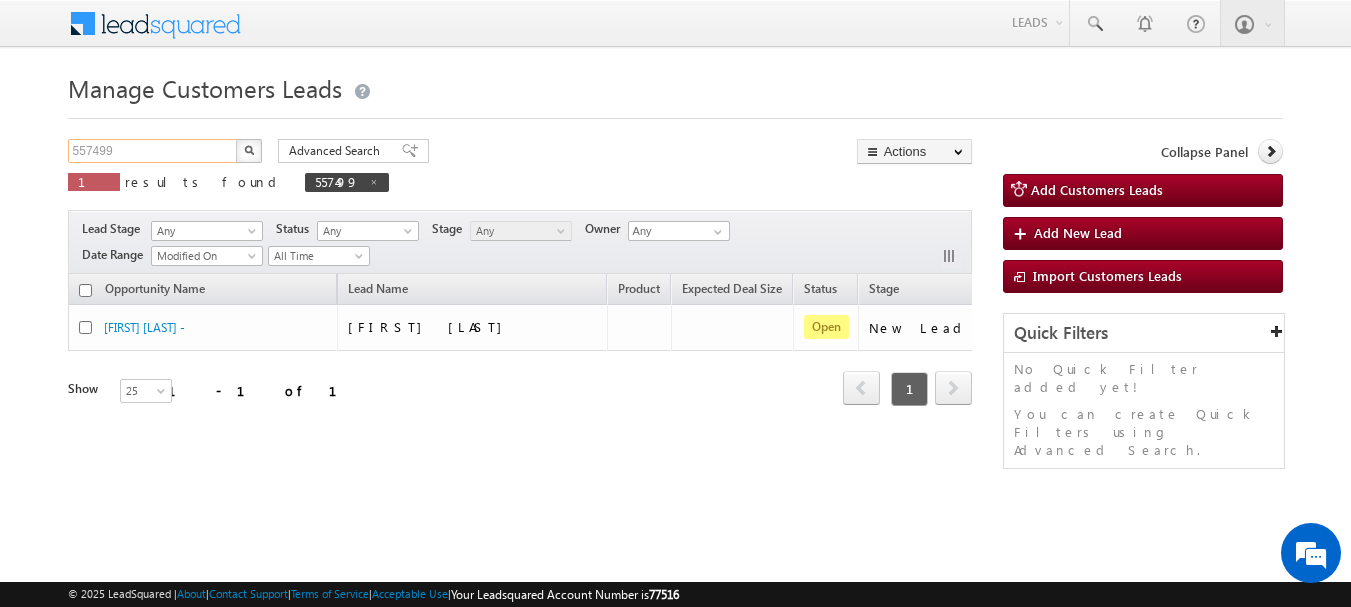 click on "557499" at bounding box center [153, 151] 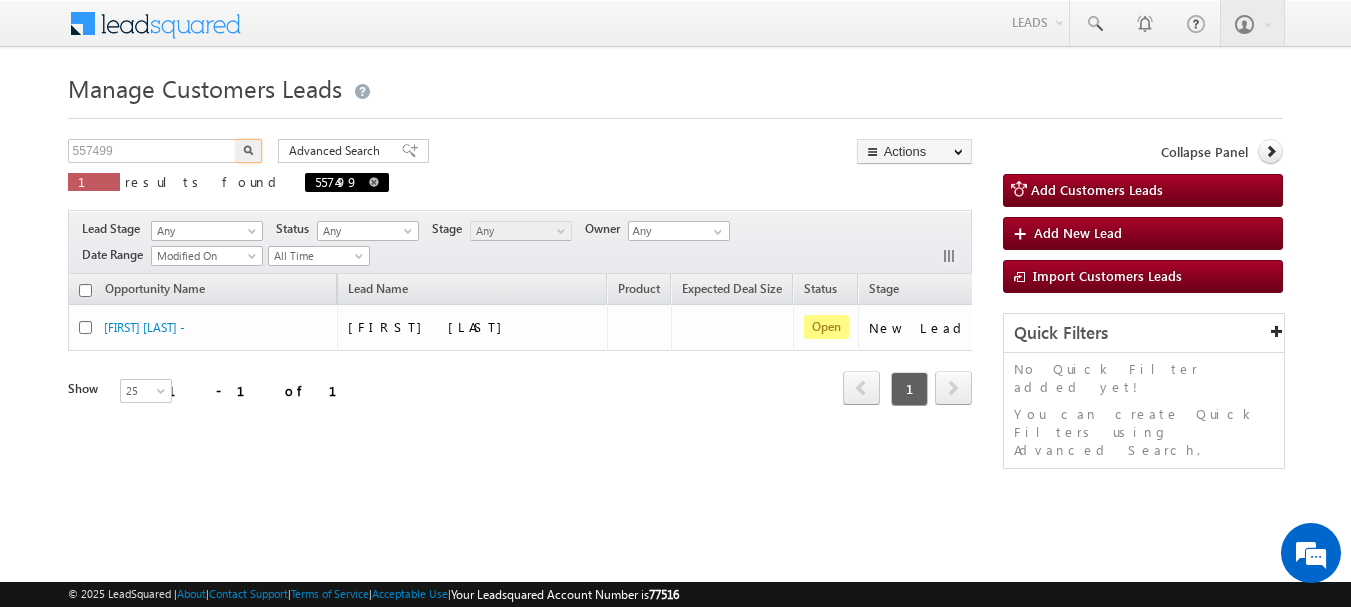 click on "557499" at bounding box center (347, 182) 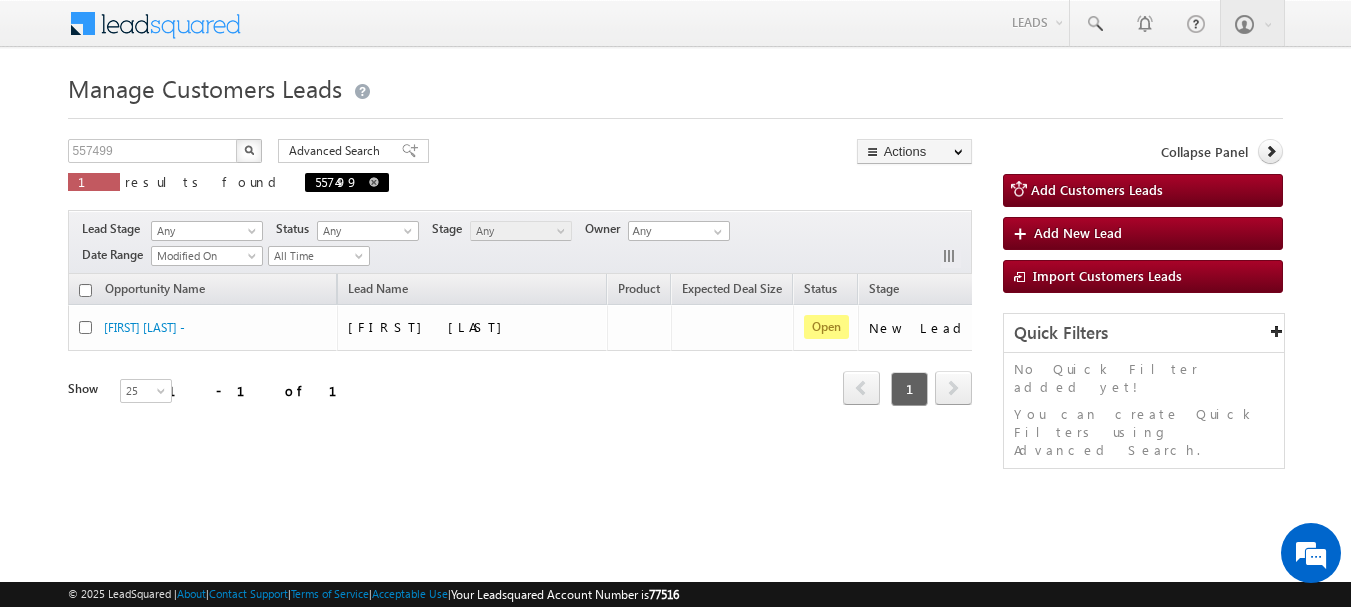 click at bounding box center (374, 182) 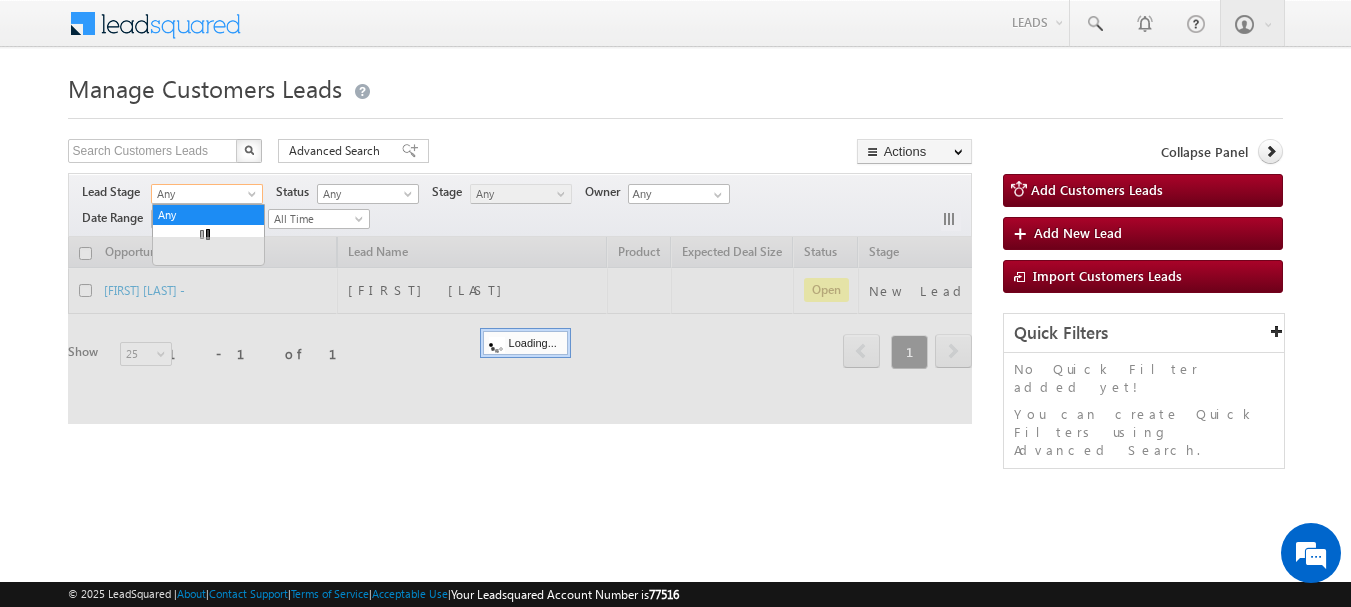 click on "Any" at bounding box center [204, 194] 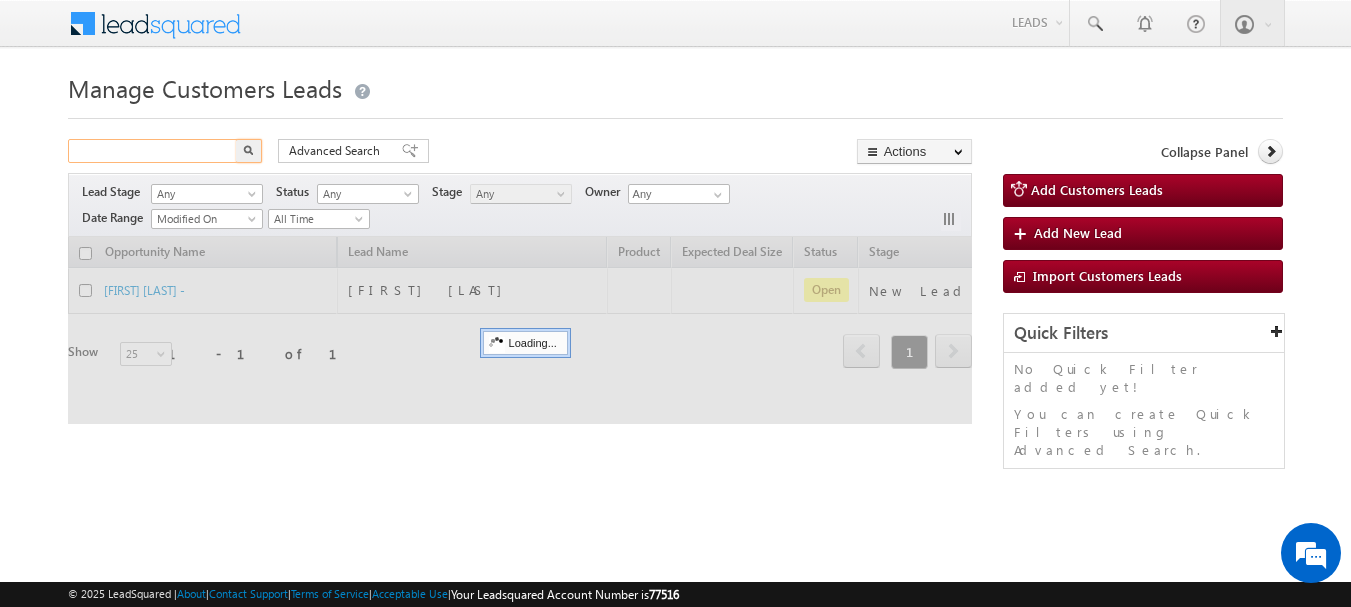 click at bounding box center [153, 151] 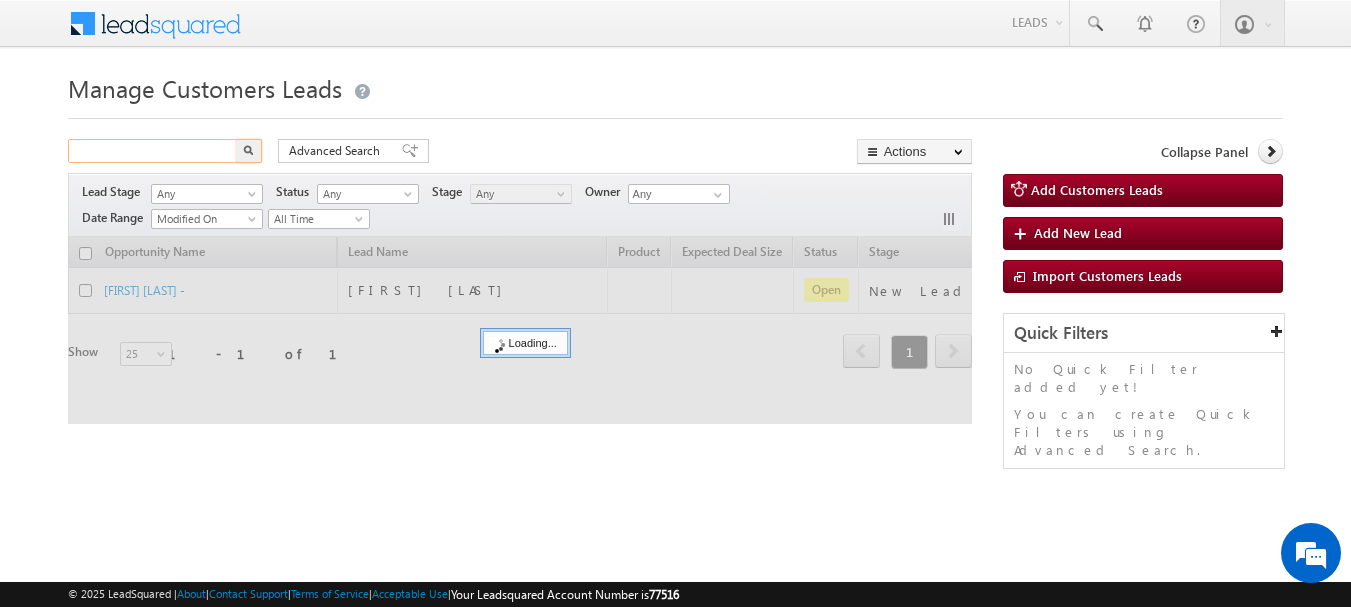 paste on "61815" 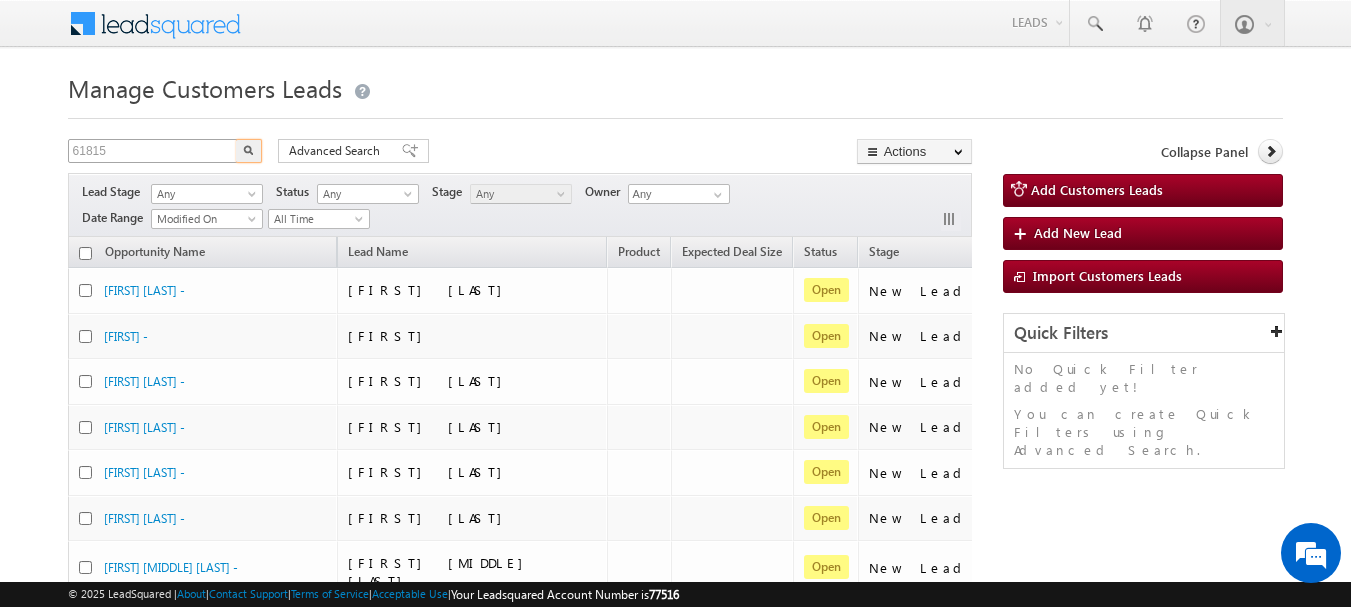 click at bounding box center [249, 151] 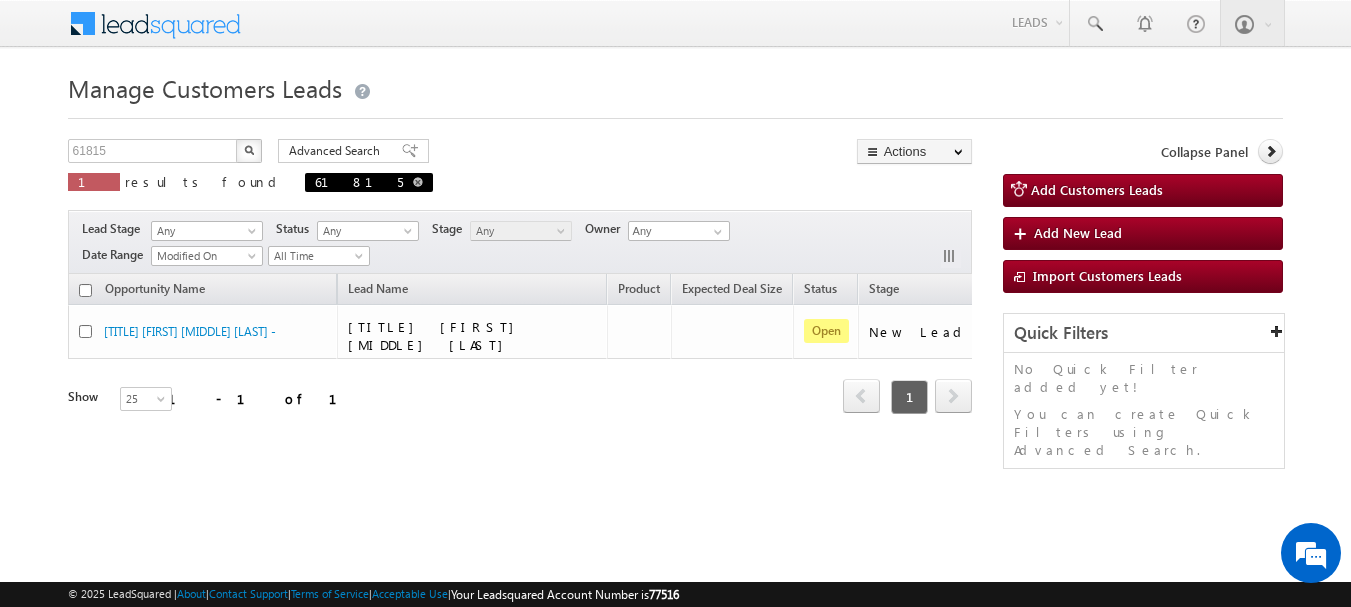 click at bounding box center [418, 182] 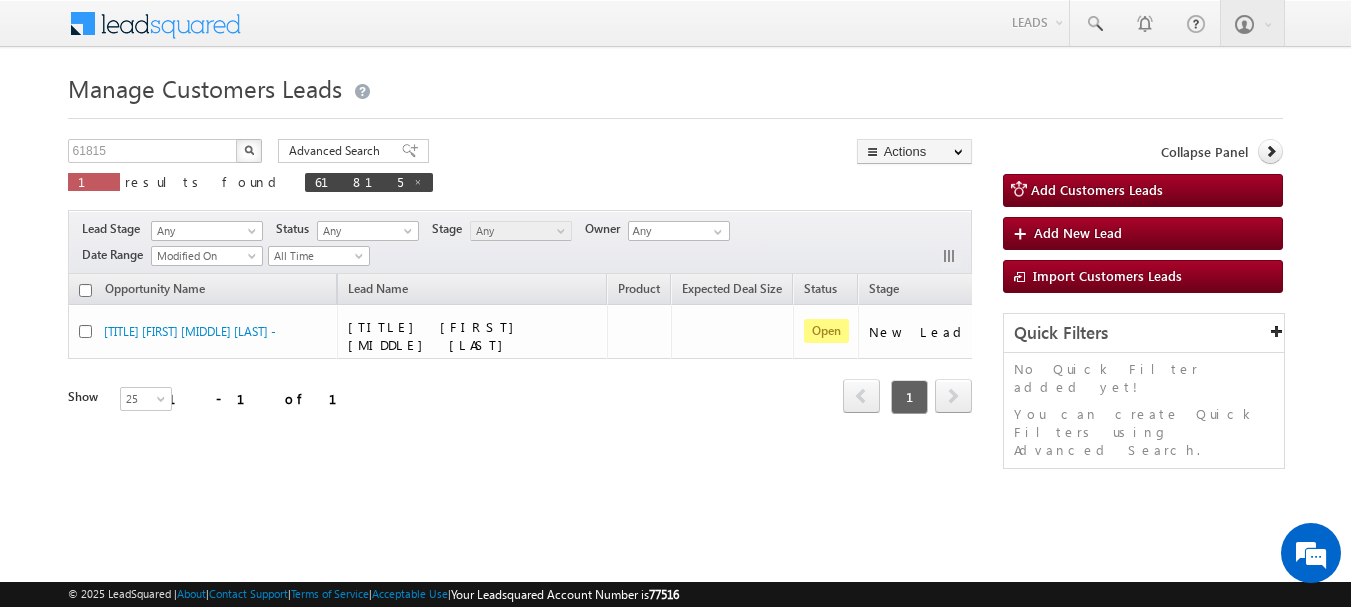 type on "Search Customers Leads" 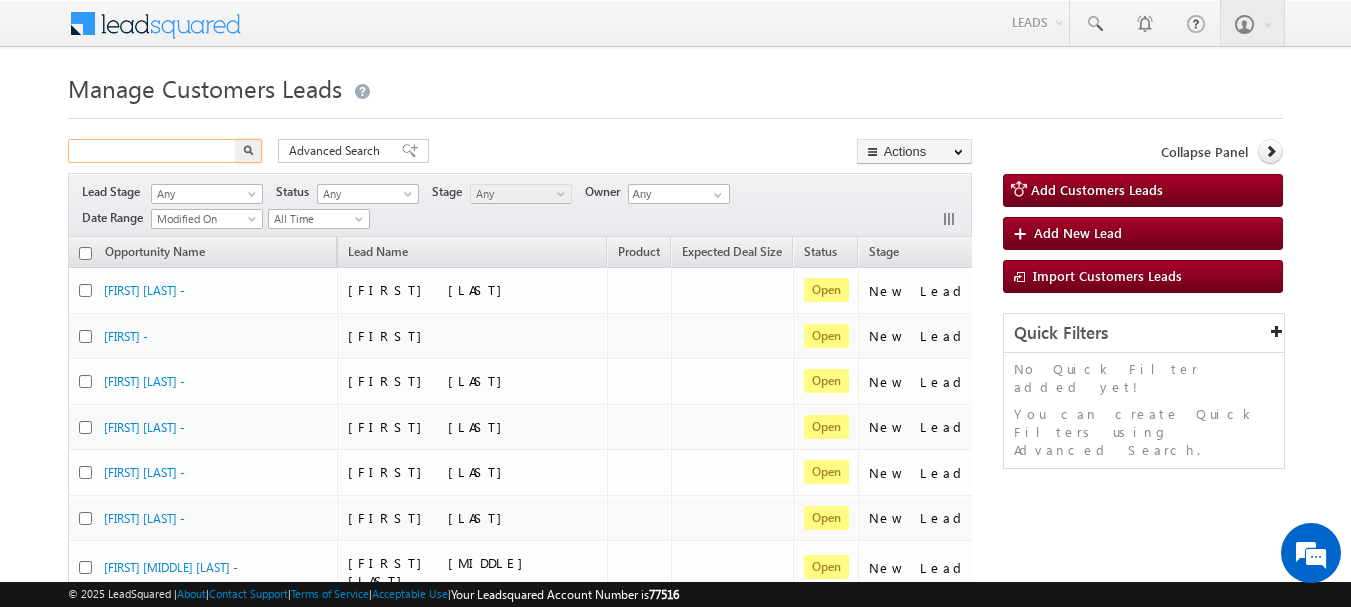 click at bounding box center [153, 151] 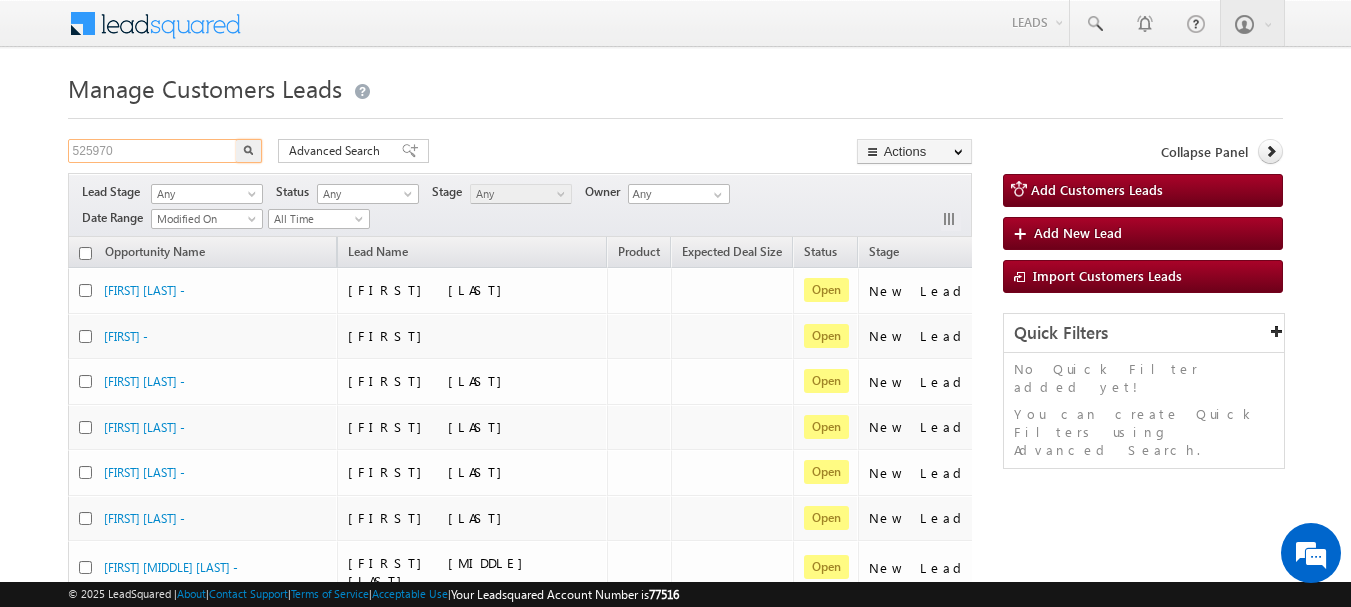 type on "525970" 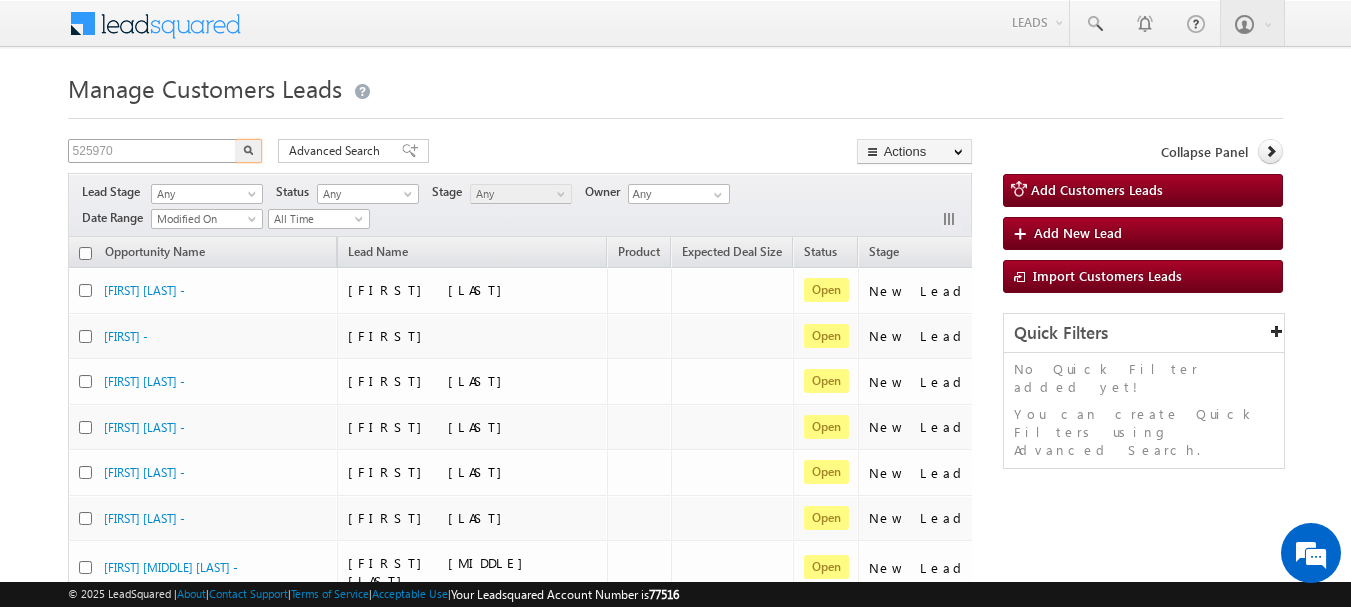 click at bounding box center (249, 151) 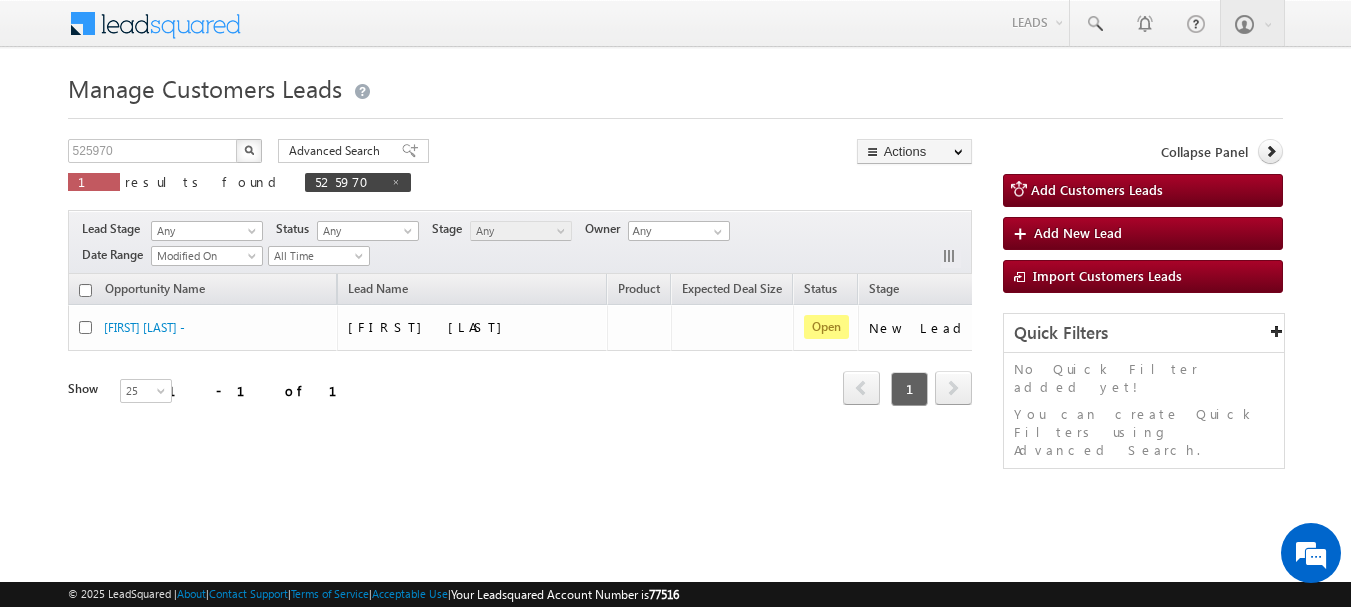 drag, startPoint x: 251, startPoint y: 184, endPoint x: 256, endPoint y: 87, distance: 97.128784 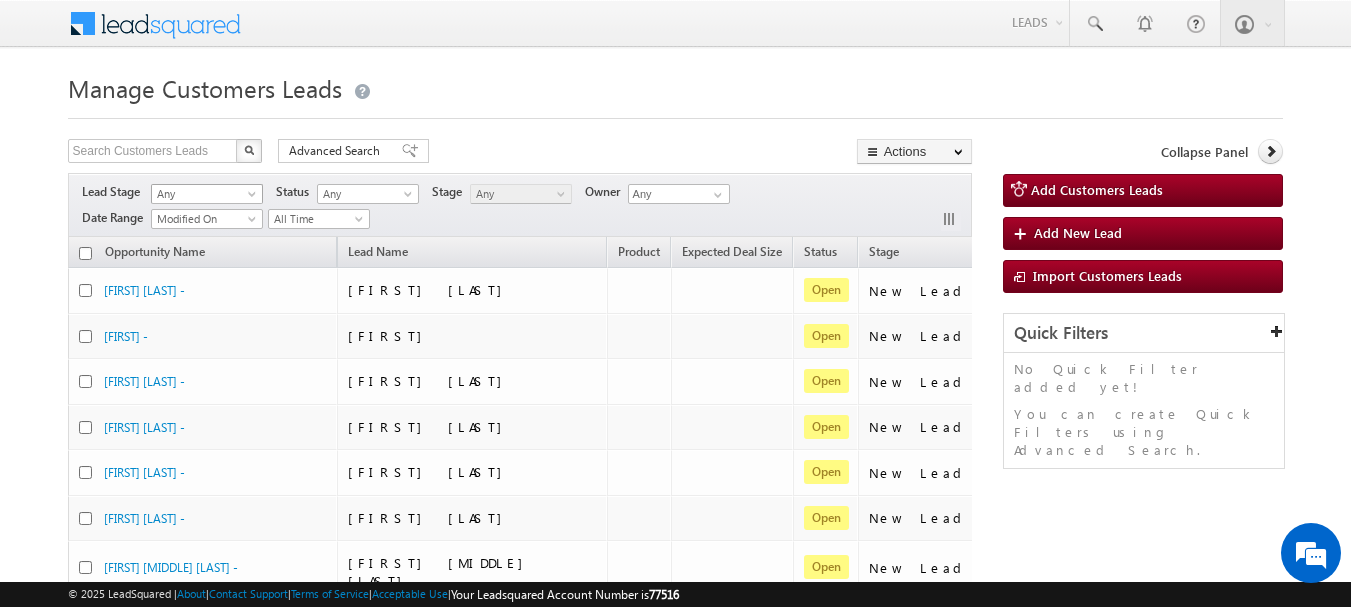 click on "Any" at bounding box center [204, 194] 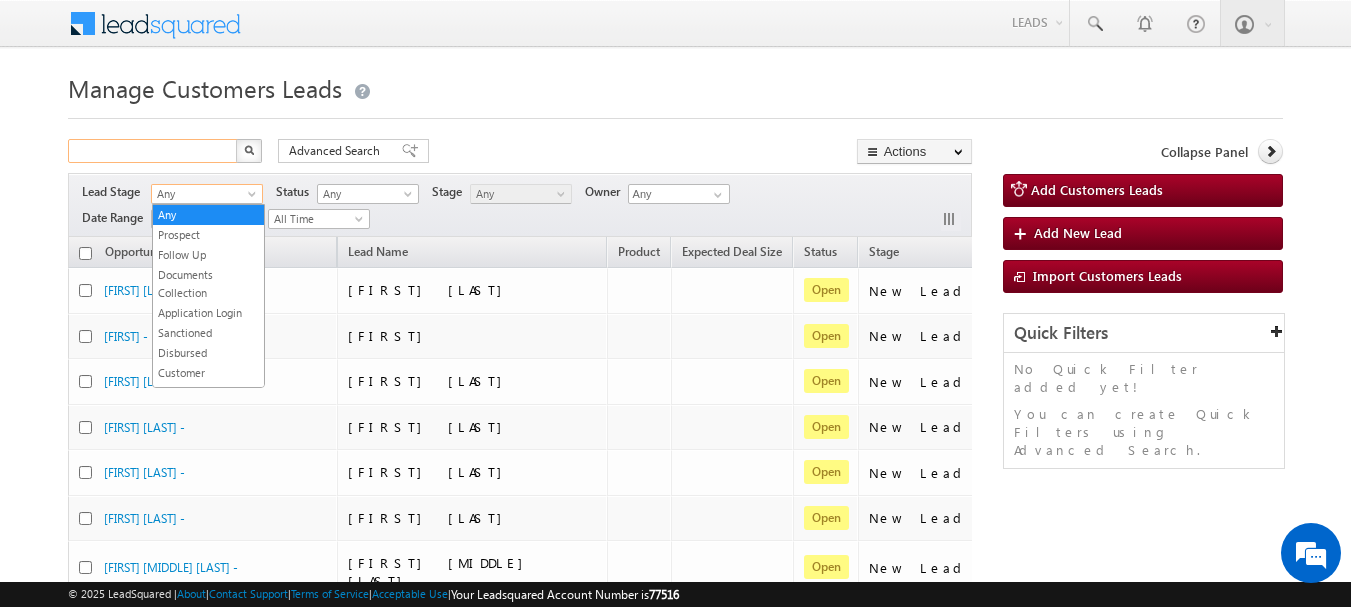 click at bounding box center (153, 151) 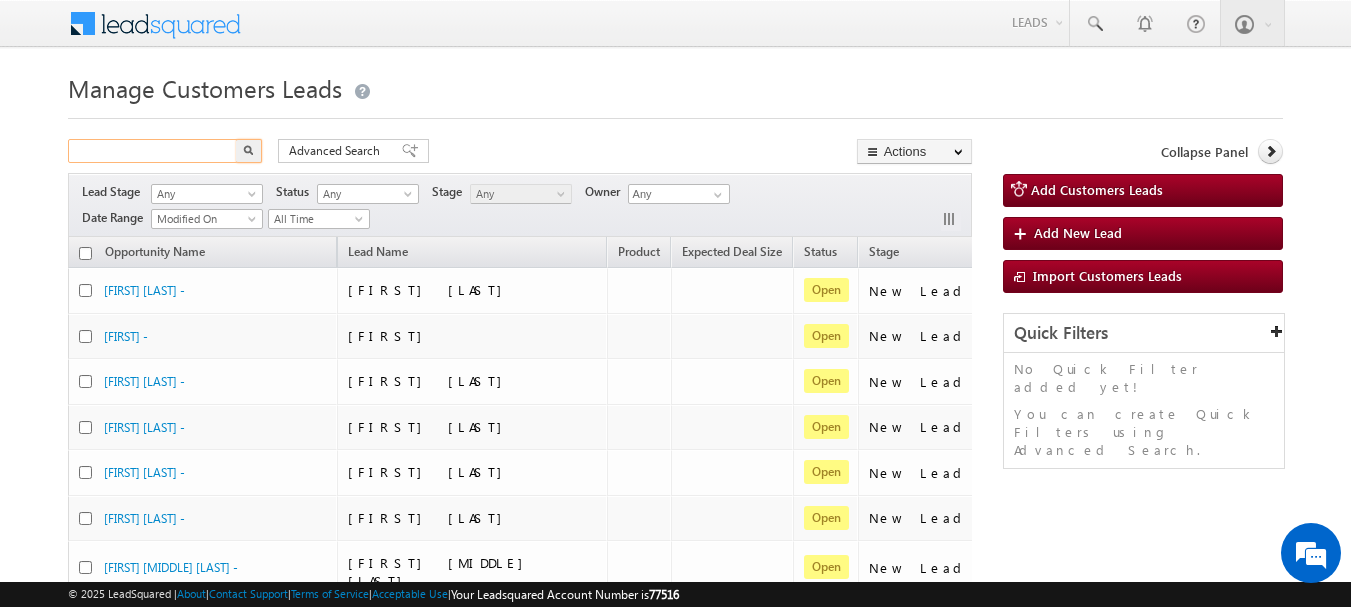 paste on "501751" 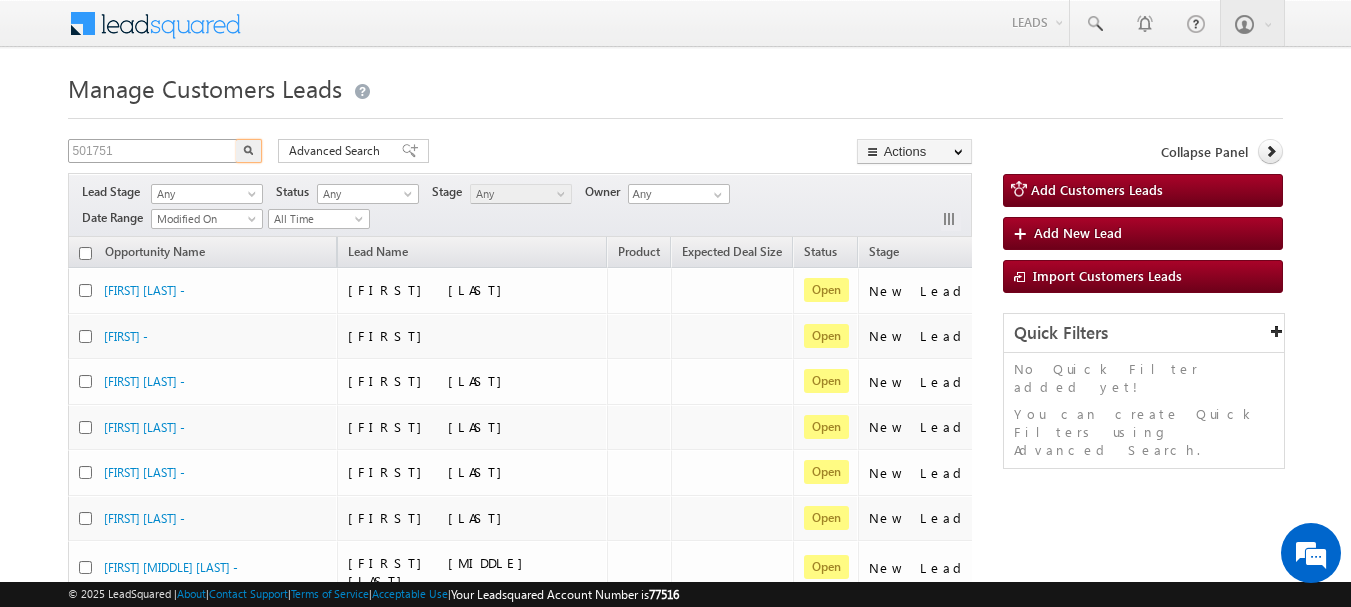 click at bounding box center [249, 151] 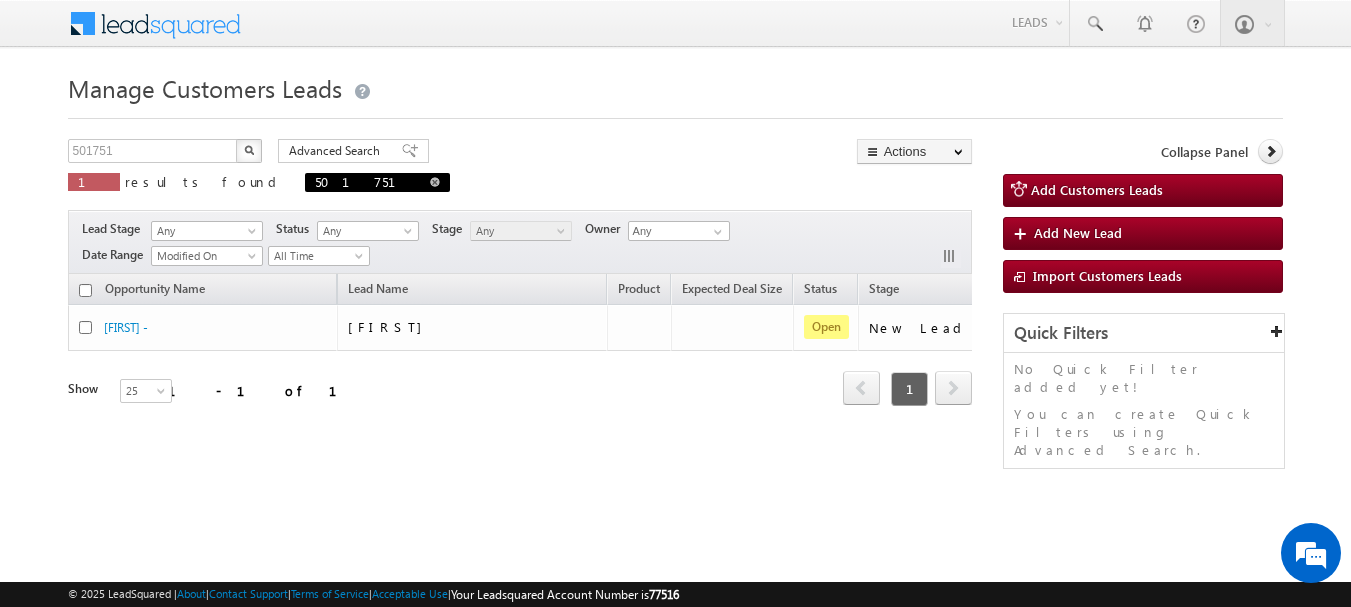 click at bounding box center [435, 182] 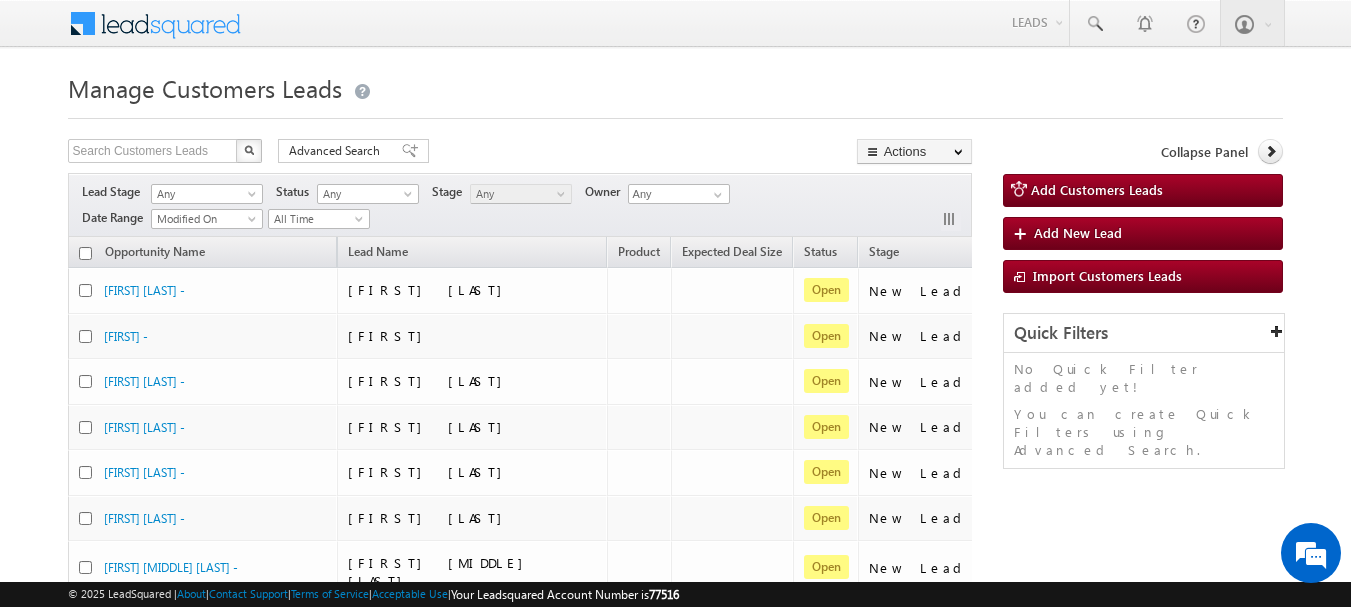 click on "Manage Customers Leads" at bounding box center (676, 86) 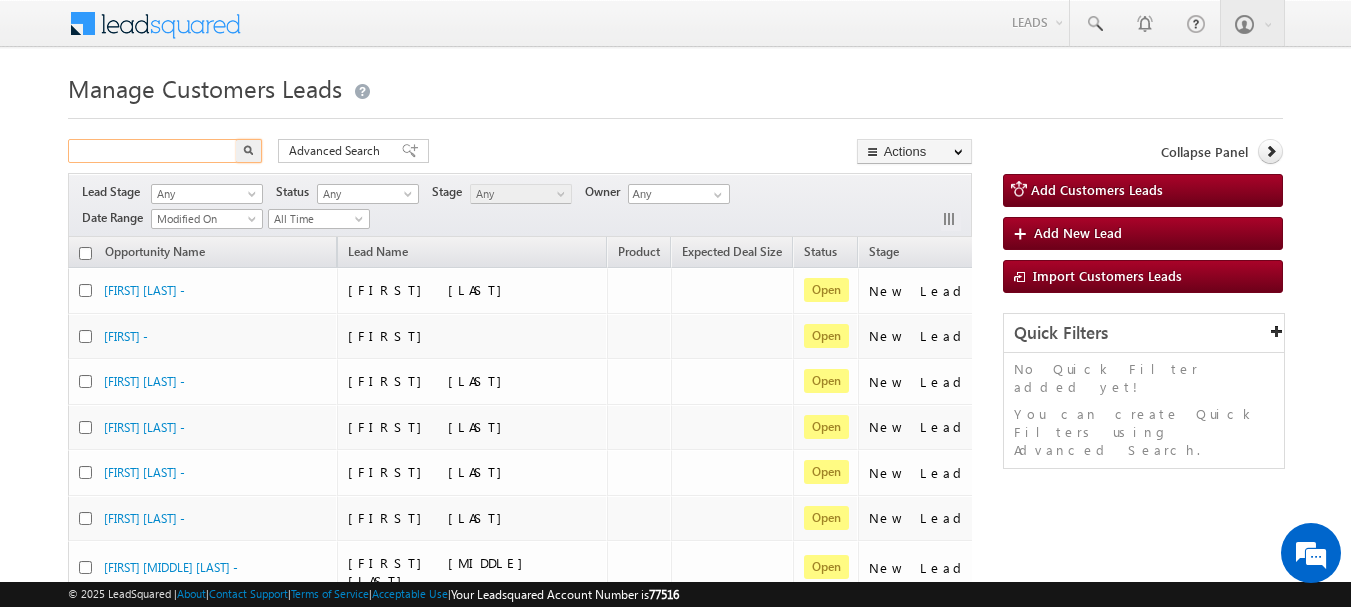 click at bounding box center [153, 151] 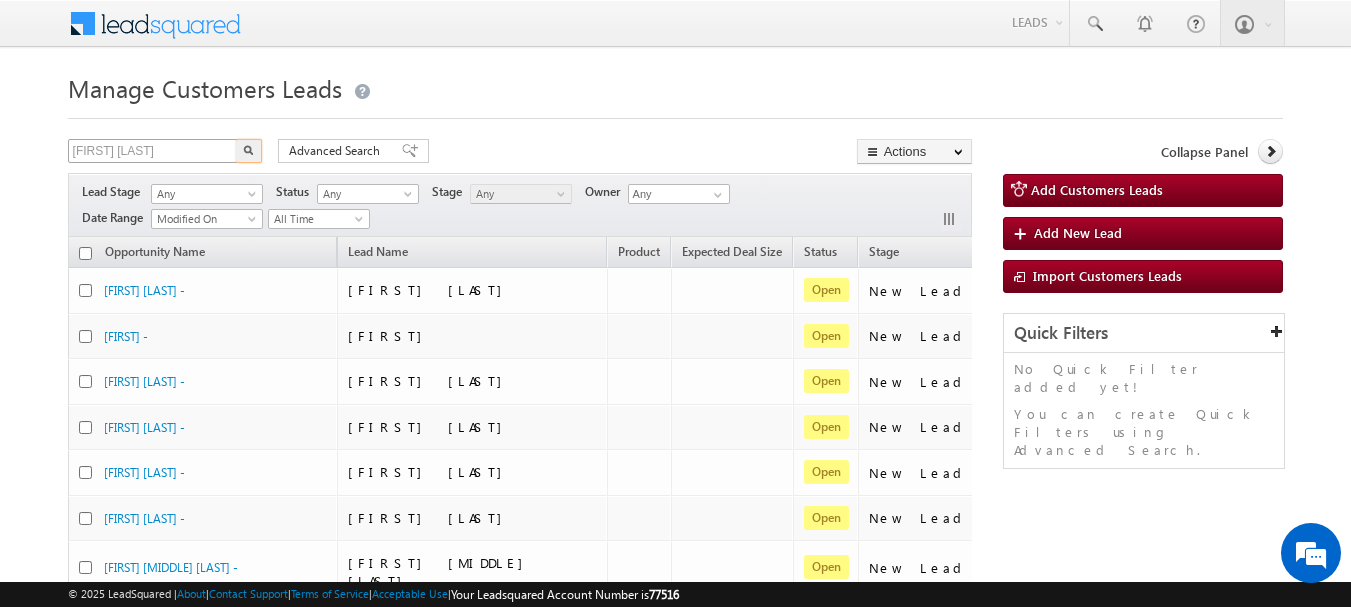 click at bounding box center [249, 151] 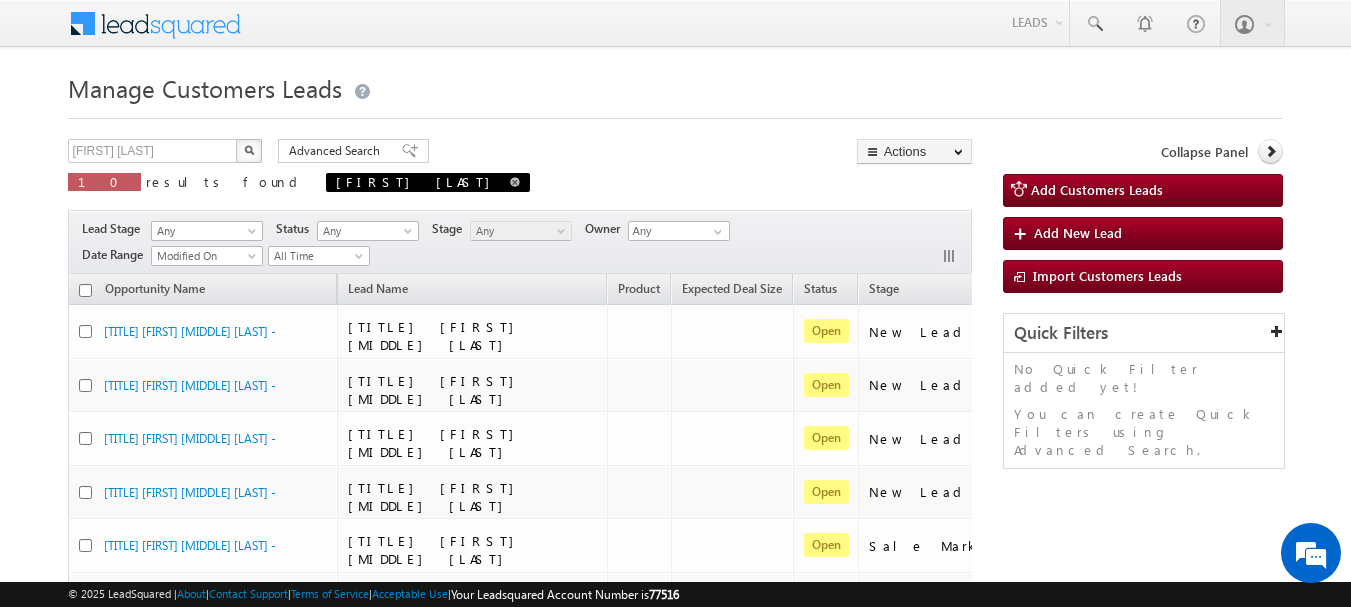 click at bounding box center [515, 182] 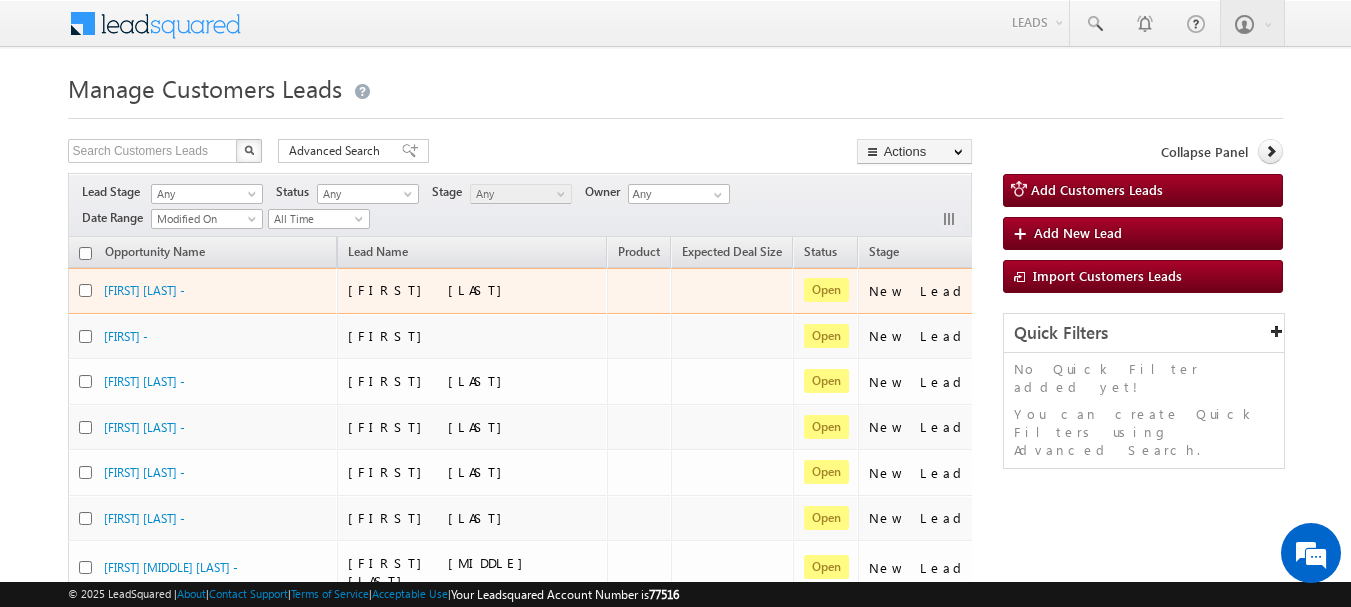 click on "Open" at bounding box center (826, 290) 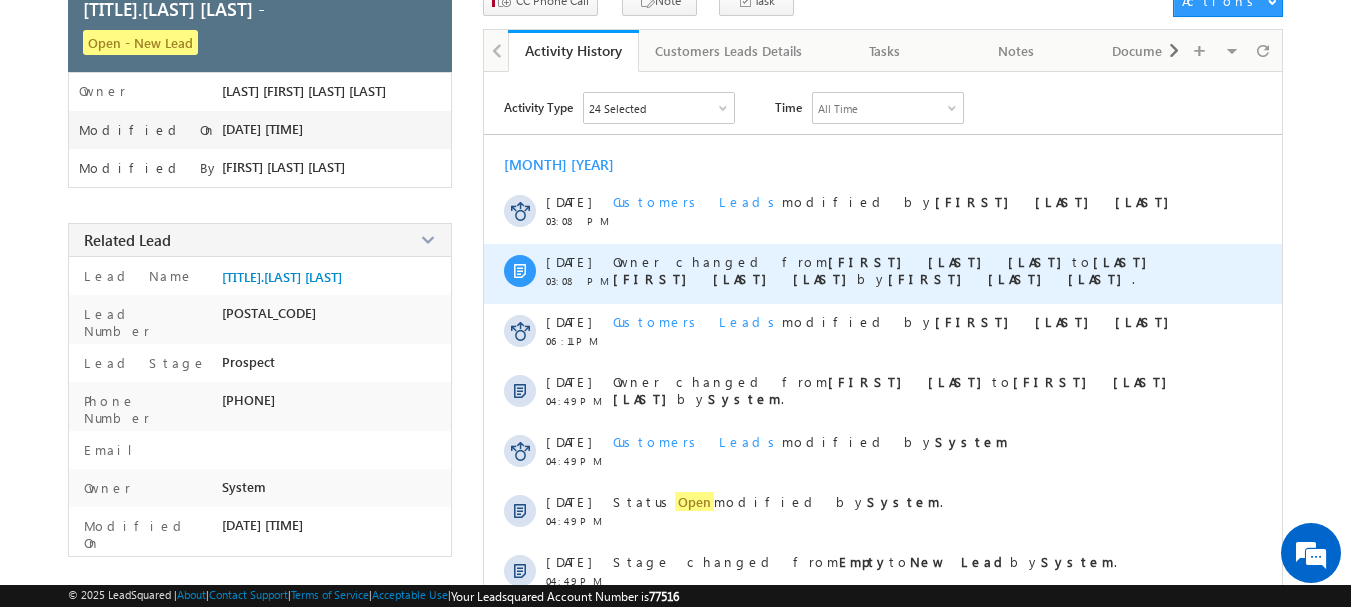 scroll, scrollTop: 391, scrollLeft: 0, axis: vertical 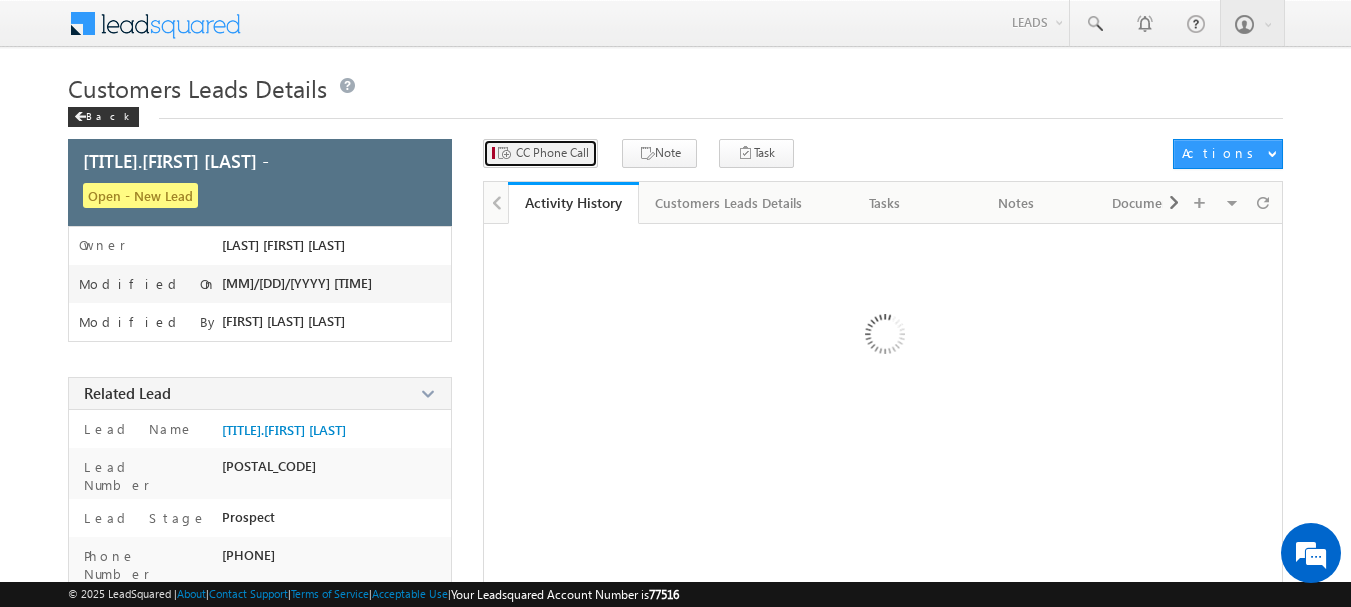 click on "CC Phone Call" at bounding box center (552, 153) 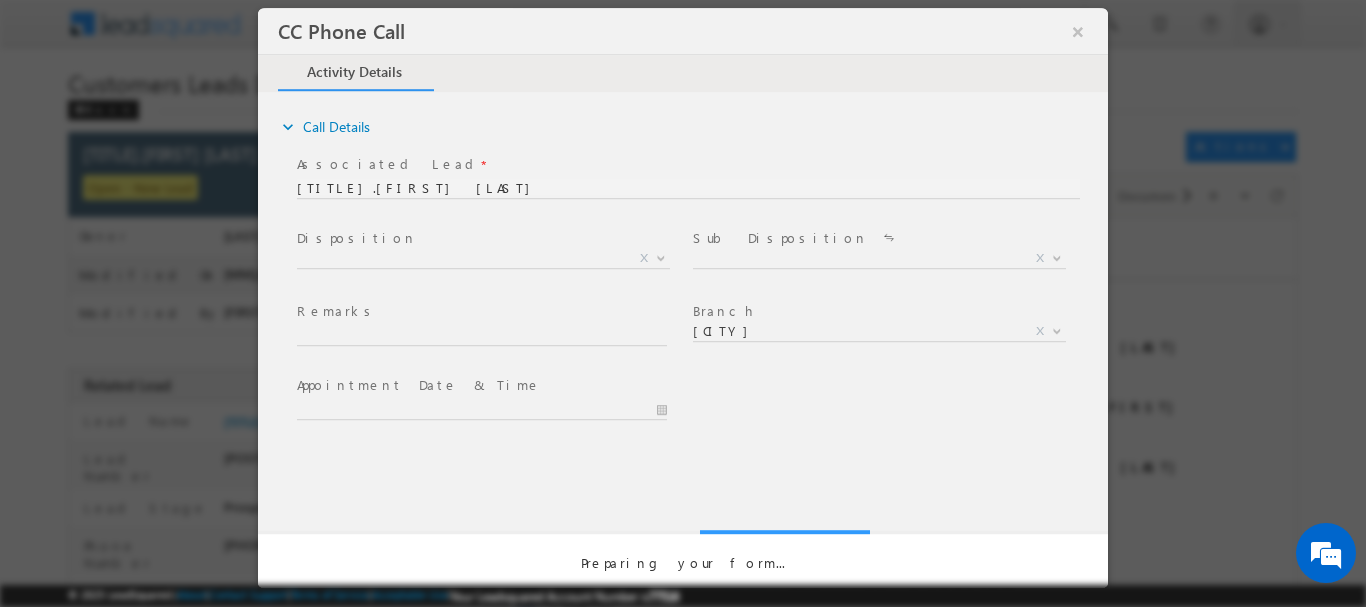 scroll, scrollTop: 0, scrollLeft: 0, axis: both 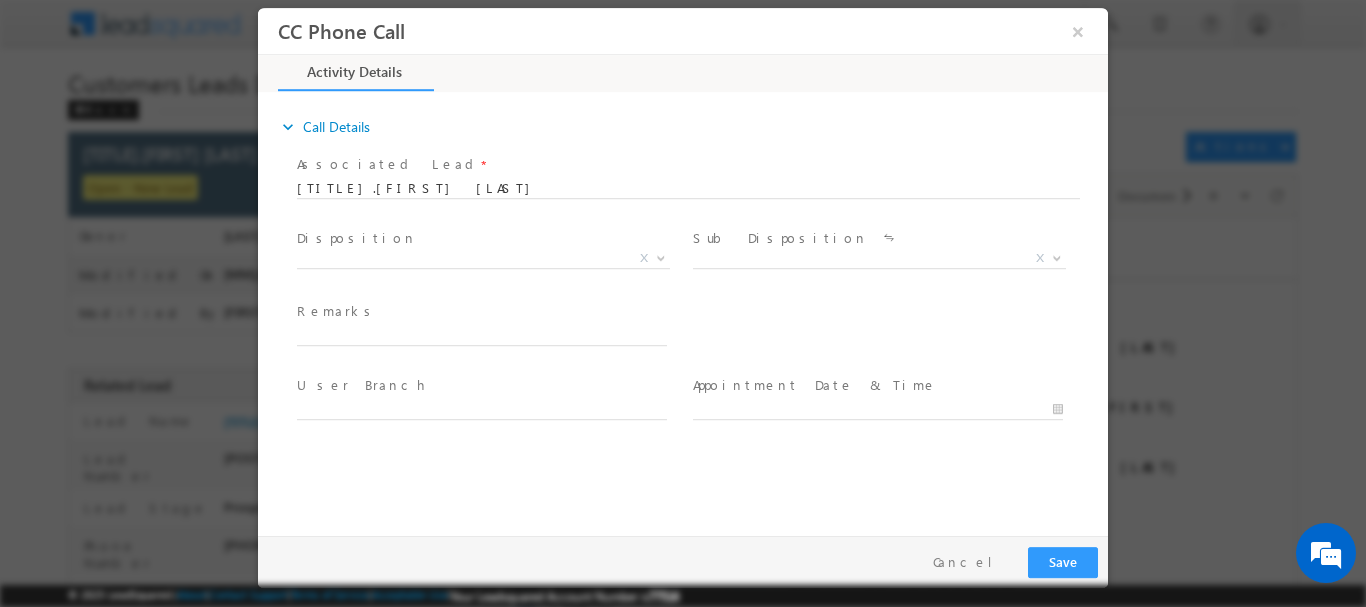 click on "X" at bounding box center [483, 258] 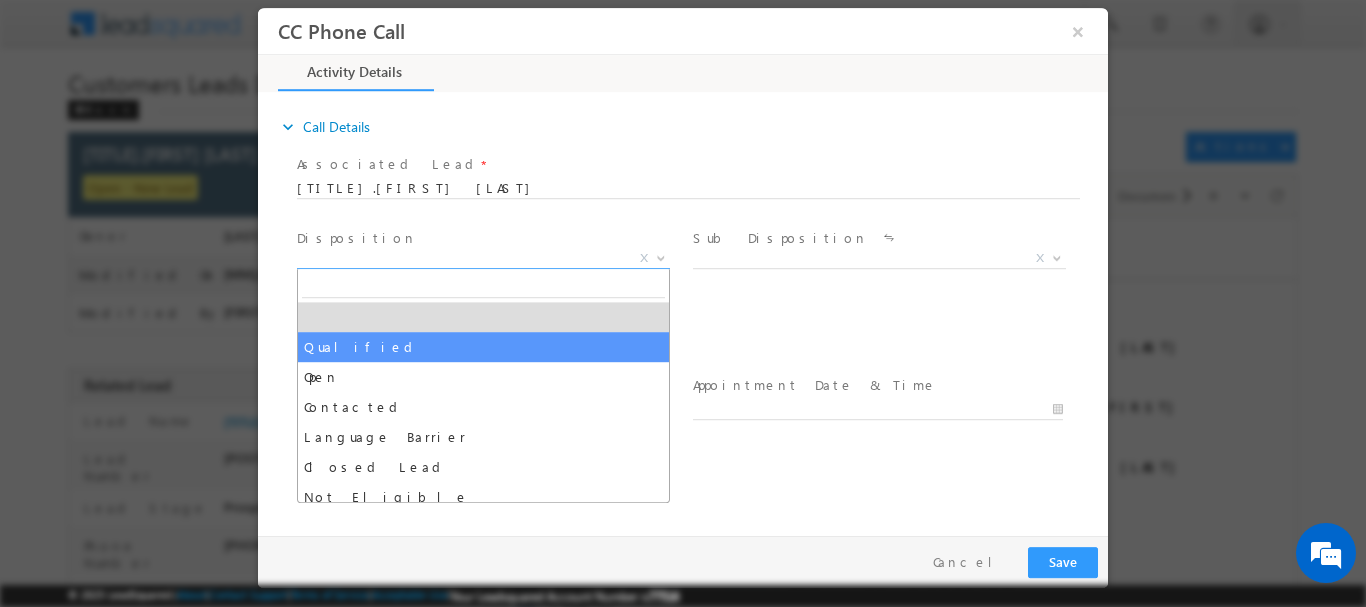 select on "Qualified" 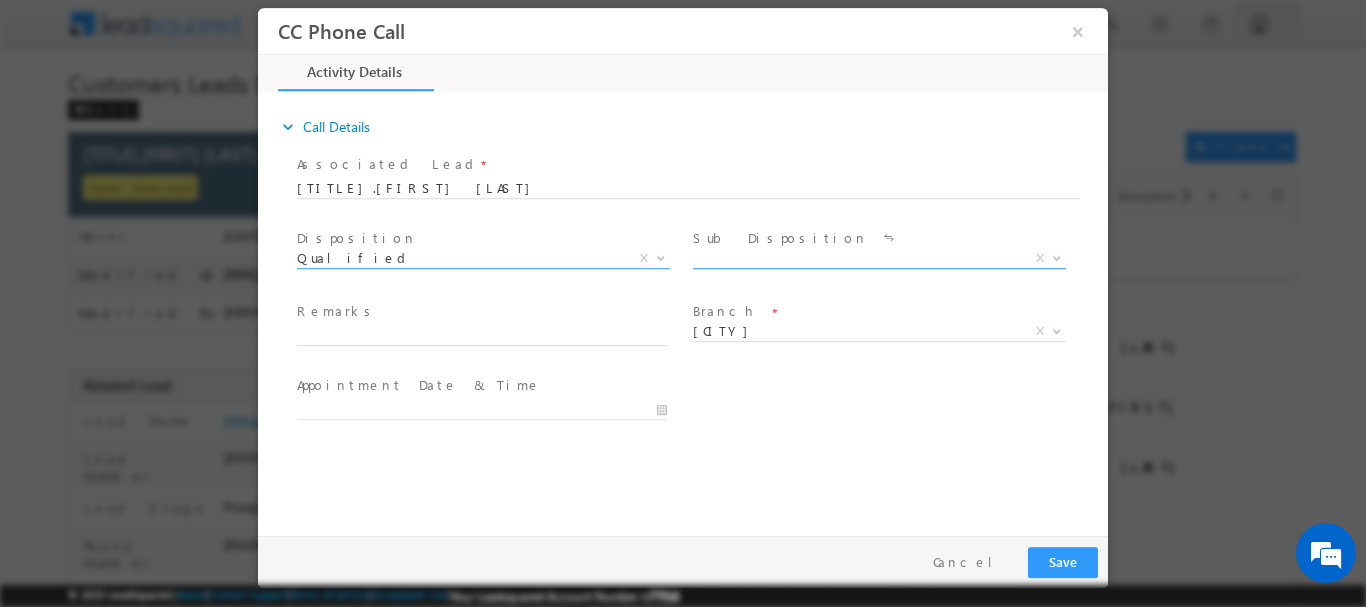 click on "X" at bounding box center (879, 258) 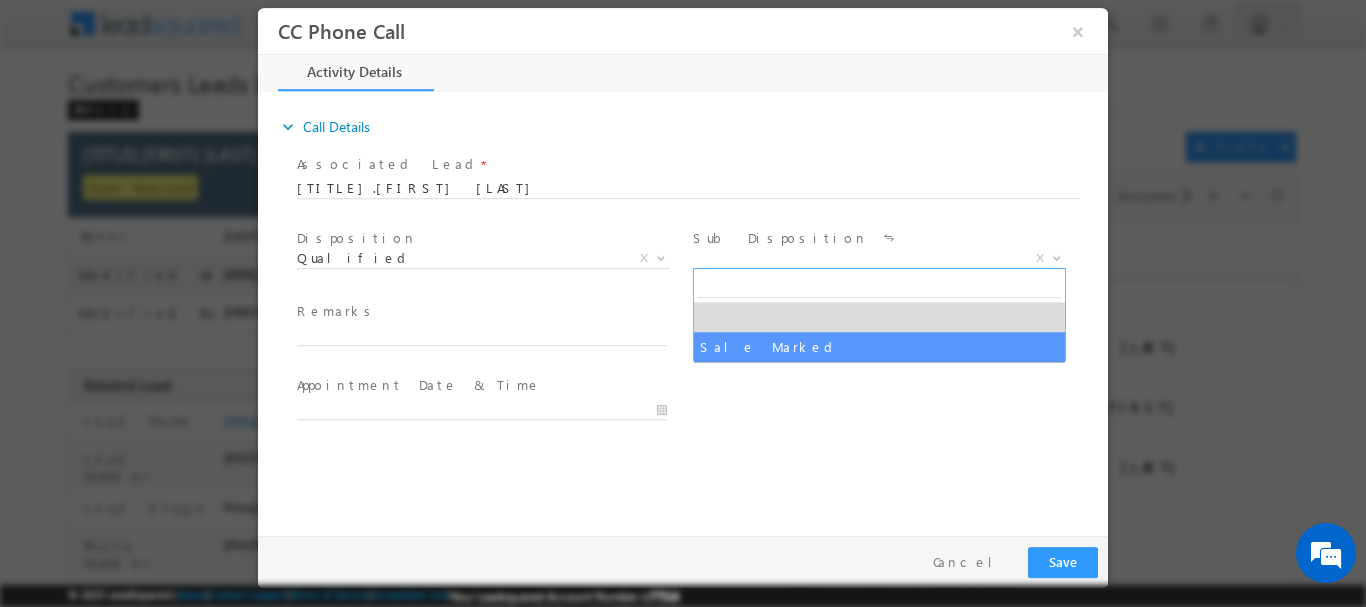 select on "Sale Marked" 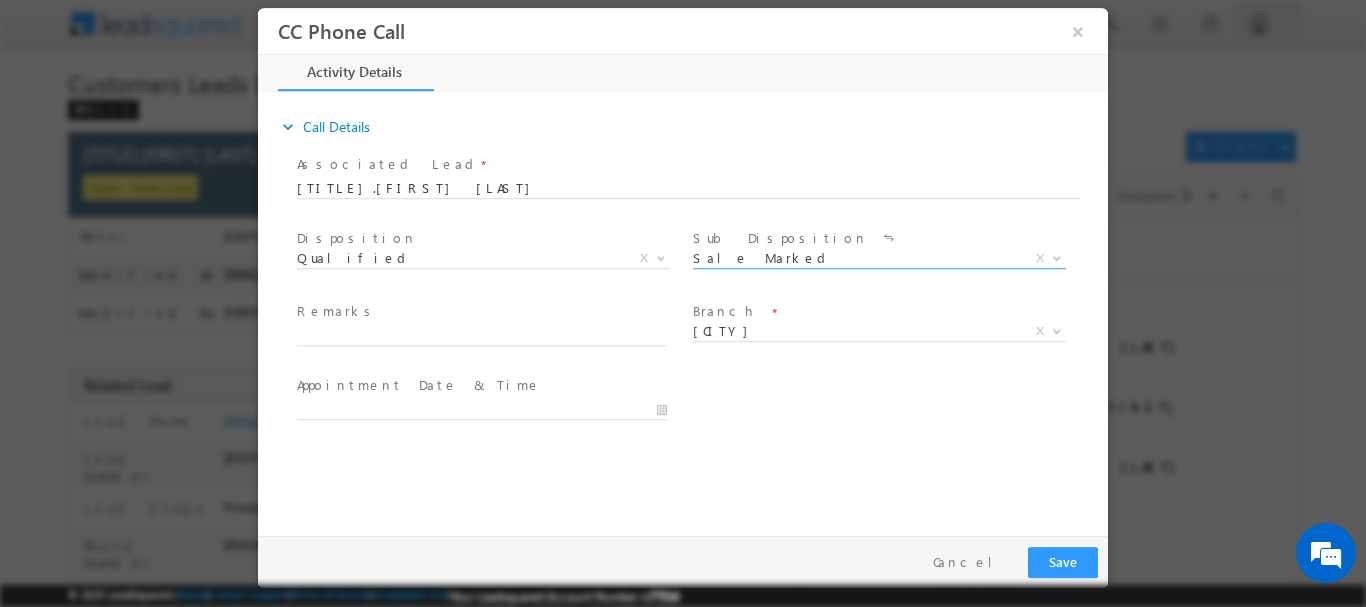click at bounding box center [481, 355] 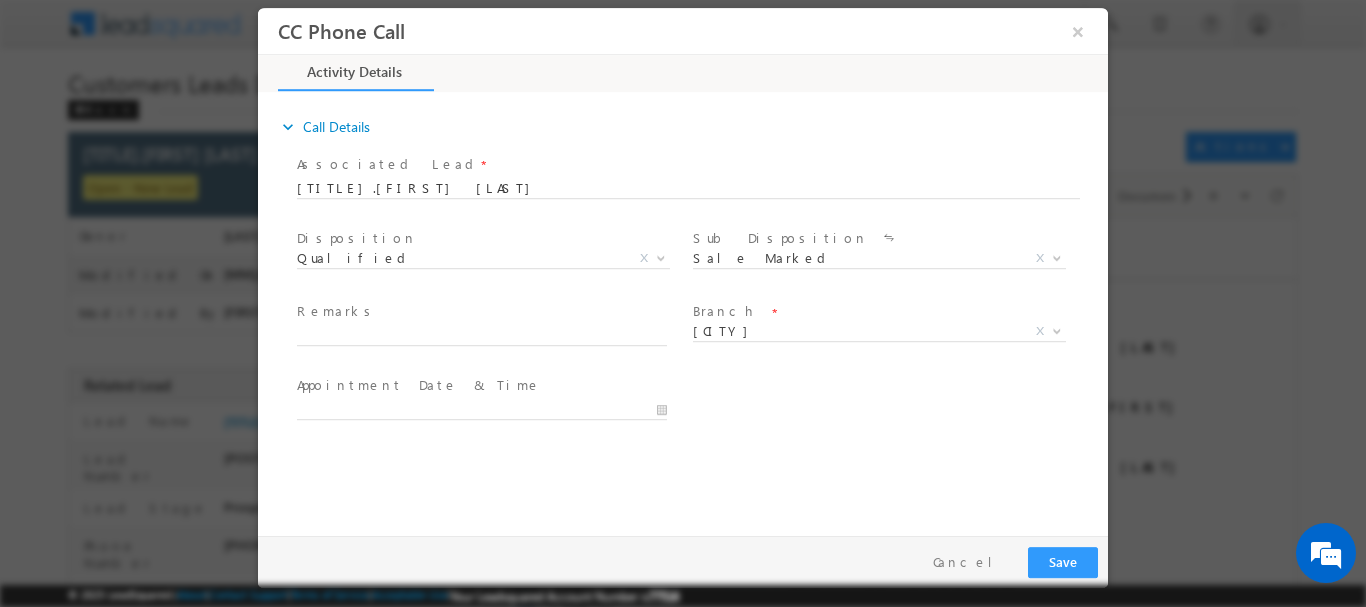 click at bounding box center [481, 355] 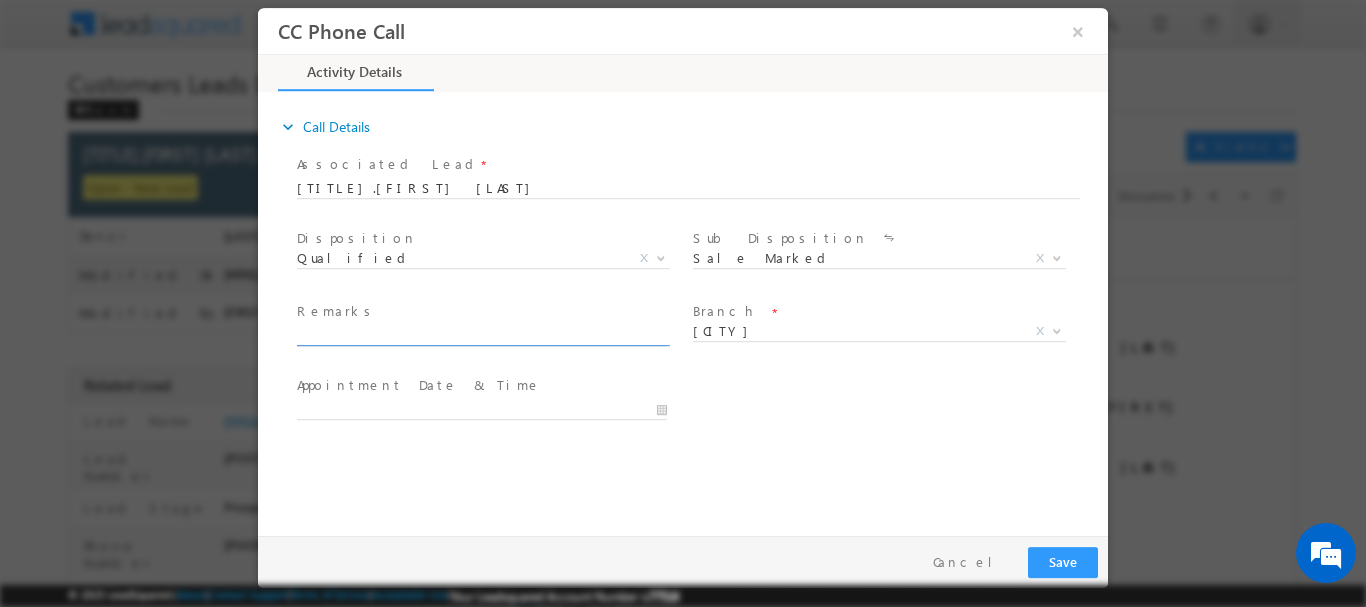 click at bounding box center (482, 335) 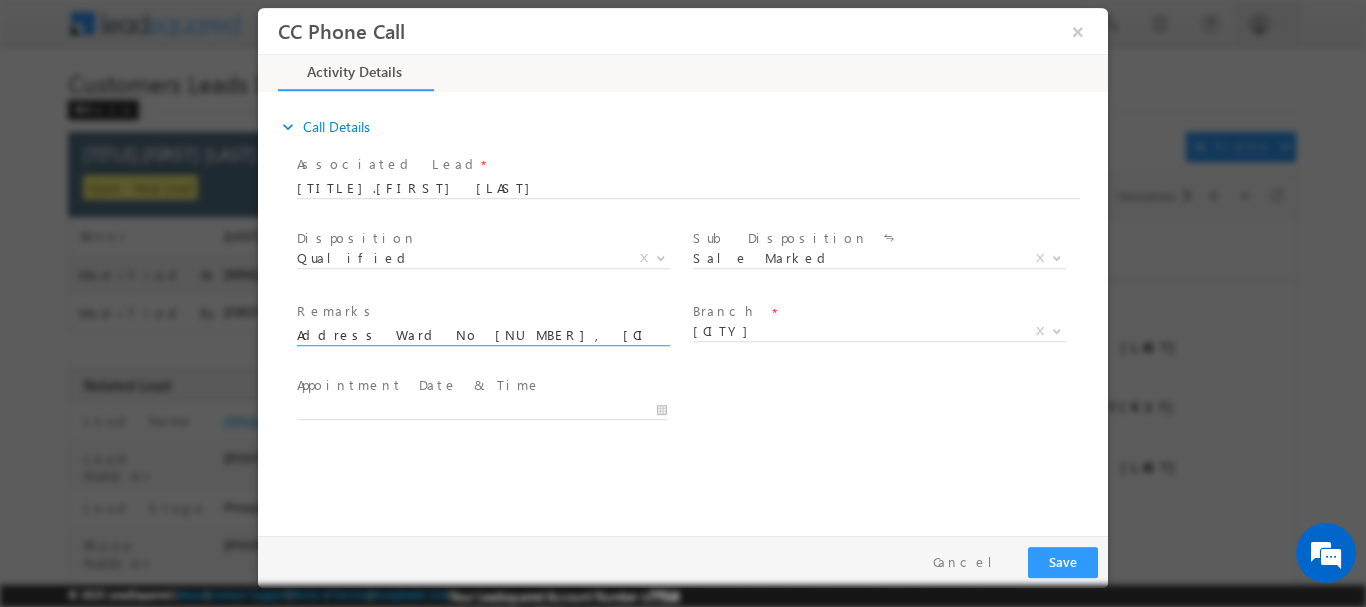 scroll, scrollTop: 0, scrollLeft: 567, axis: horizontal 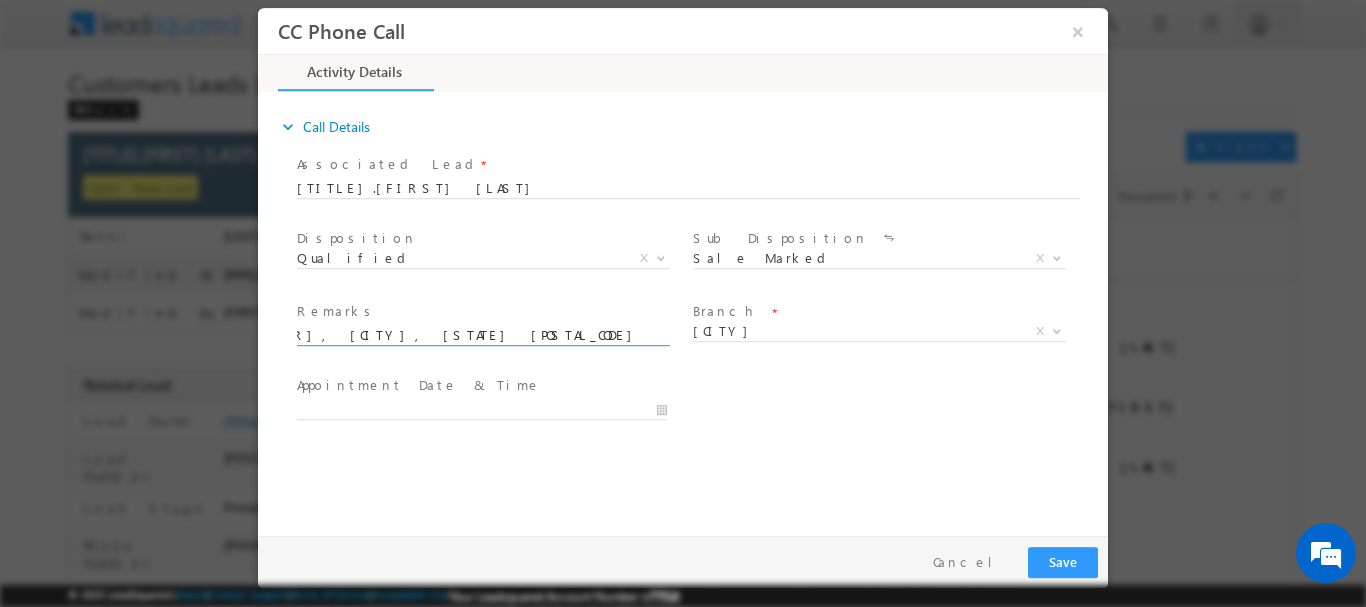 type on "Hantaramji Mandlekar / 6 lakh / Plot + construction  / 15k Income / House Income 16k / Current EMI 17105 /   Address Ward No 2, Kandri, Maharashtra 441404" 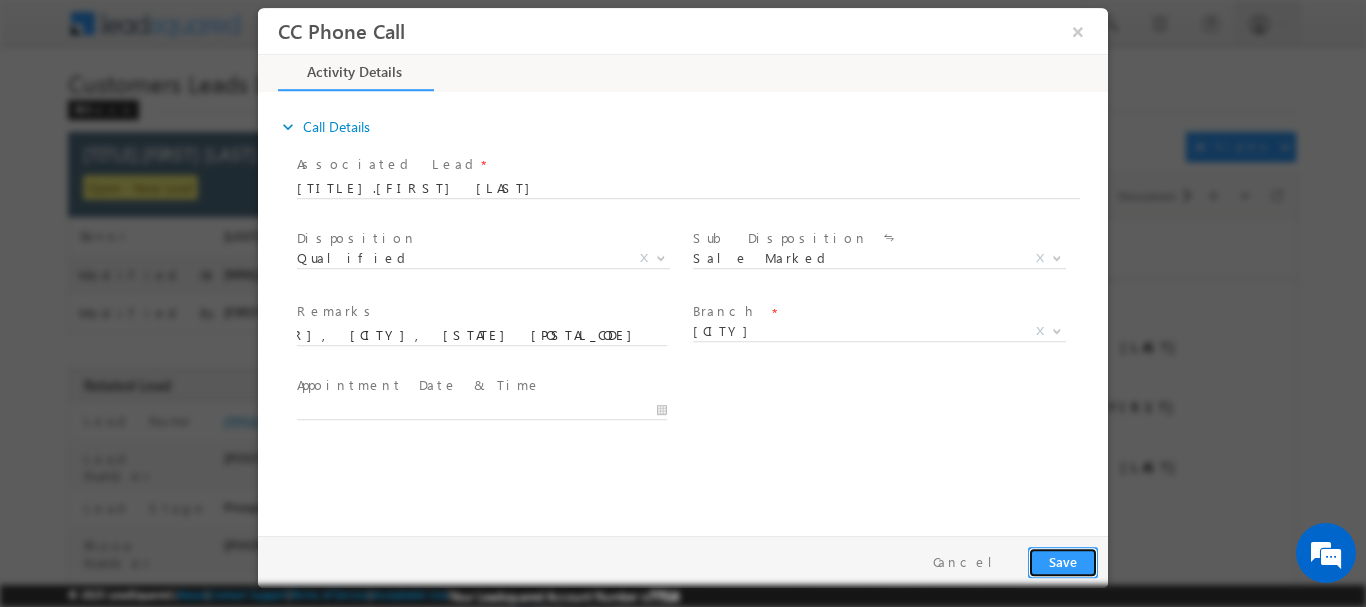 scroll, scrollTop: 0, scrollLeft: 0, axis: both 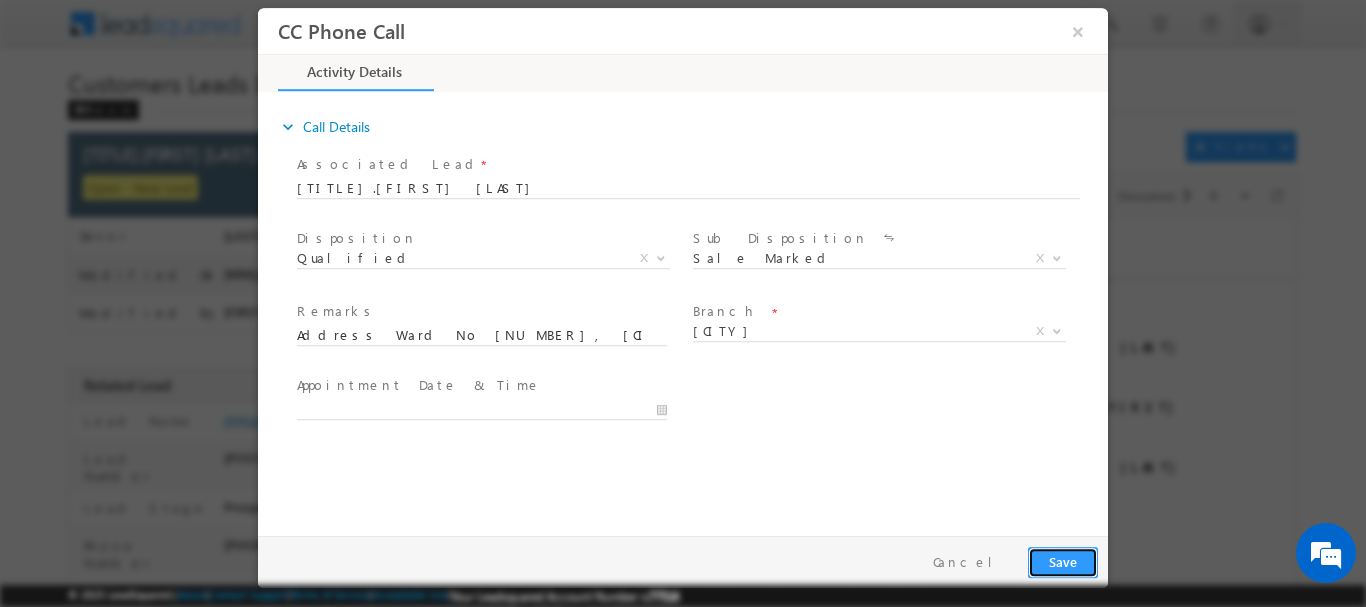 click on "Save" at bounding box center (1063, 561) 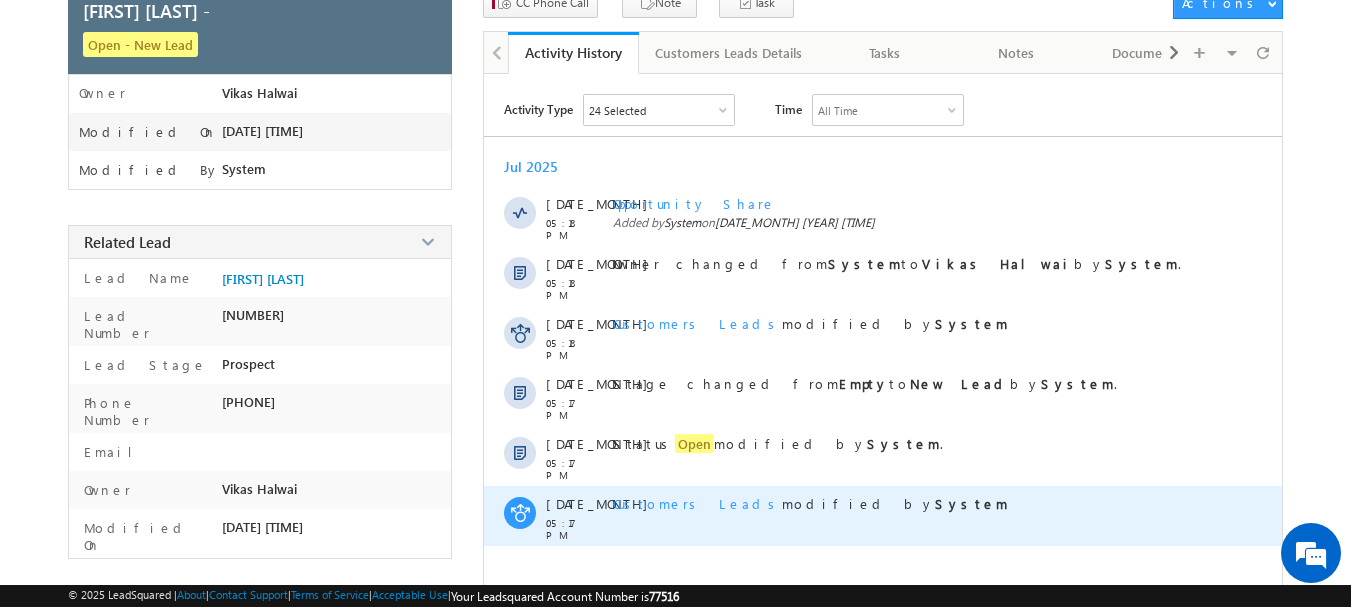 scroll, scrollTop: 91, scrollLeft: 0, axis: vertical 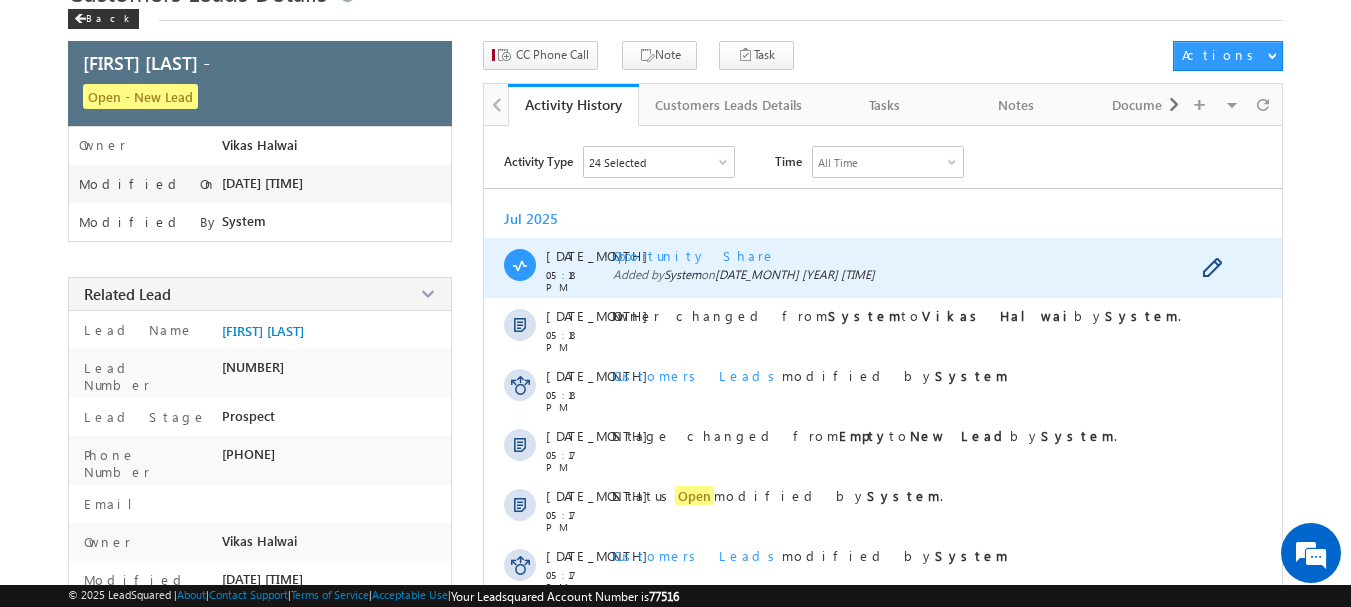 click on "Opportunity Share" at bounding box center [694, 255] 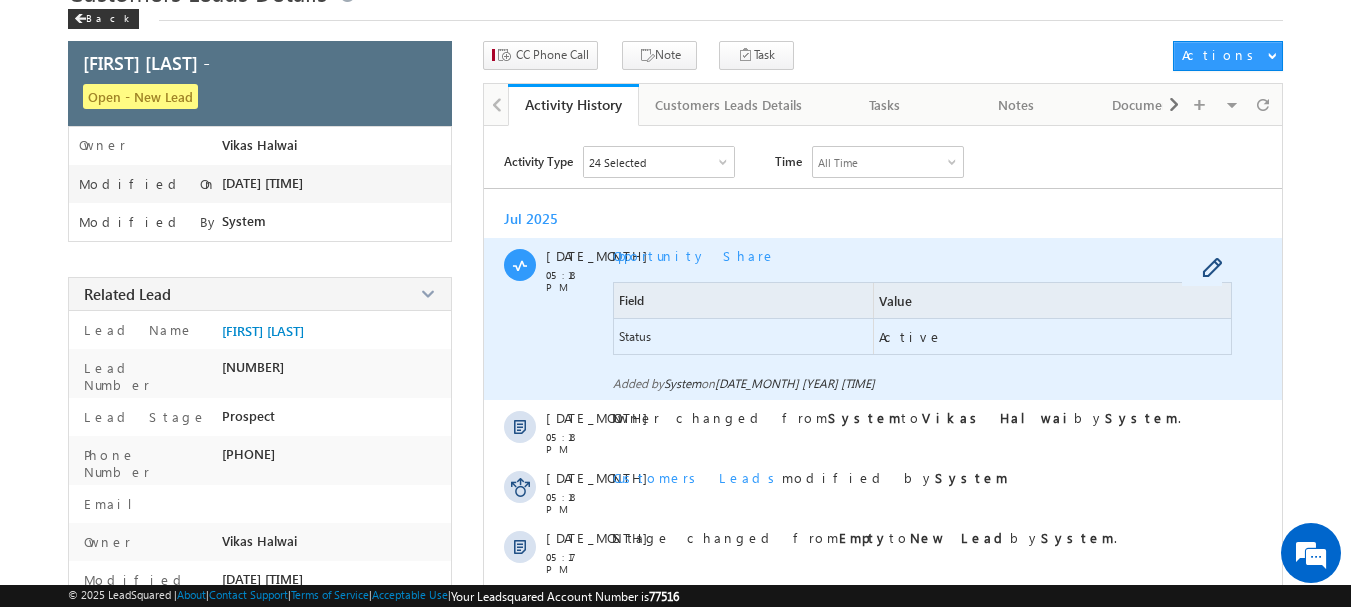 scroll, scrollTop: 0, scrollLeft: 0, axis: both 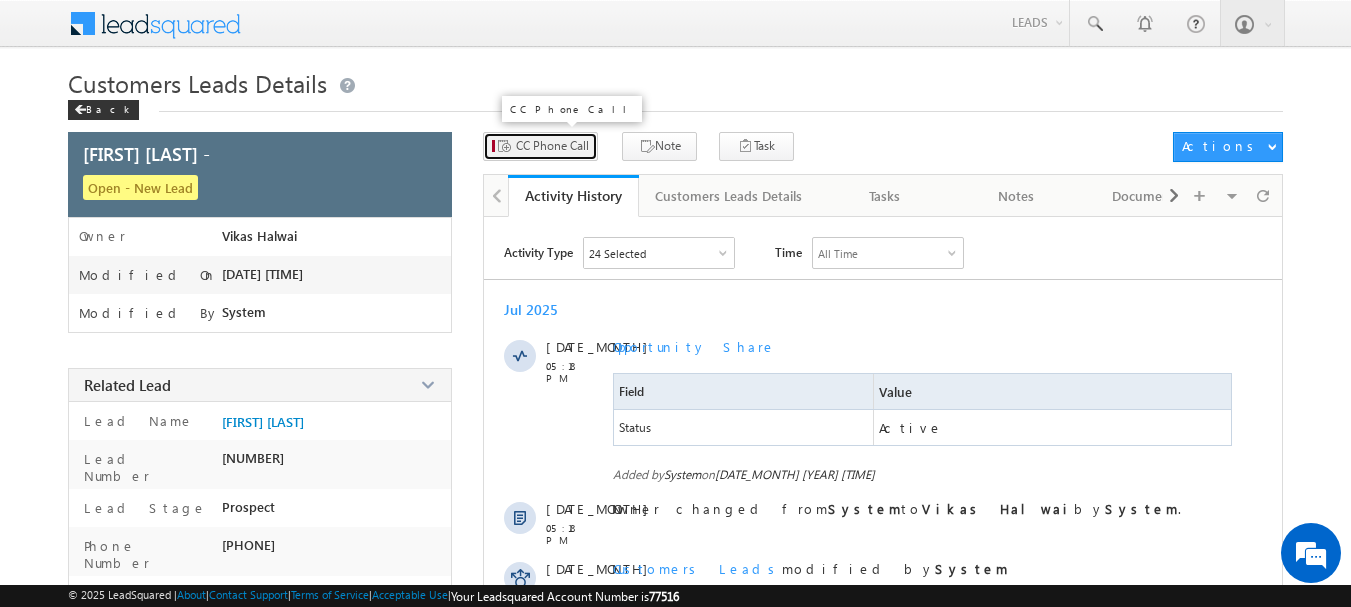 click on "CC Phone Call" at bounding box center [552, 146] 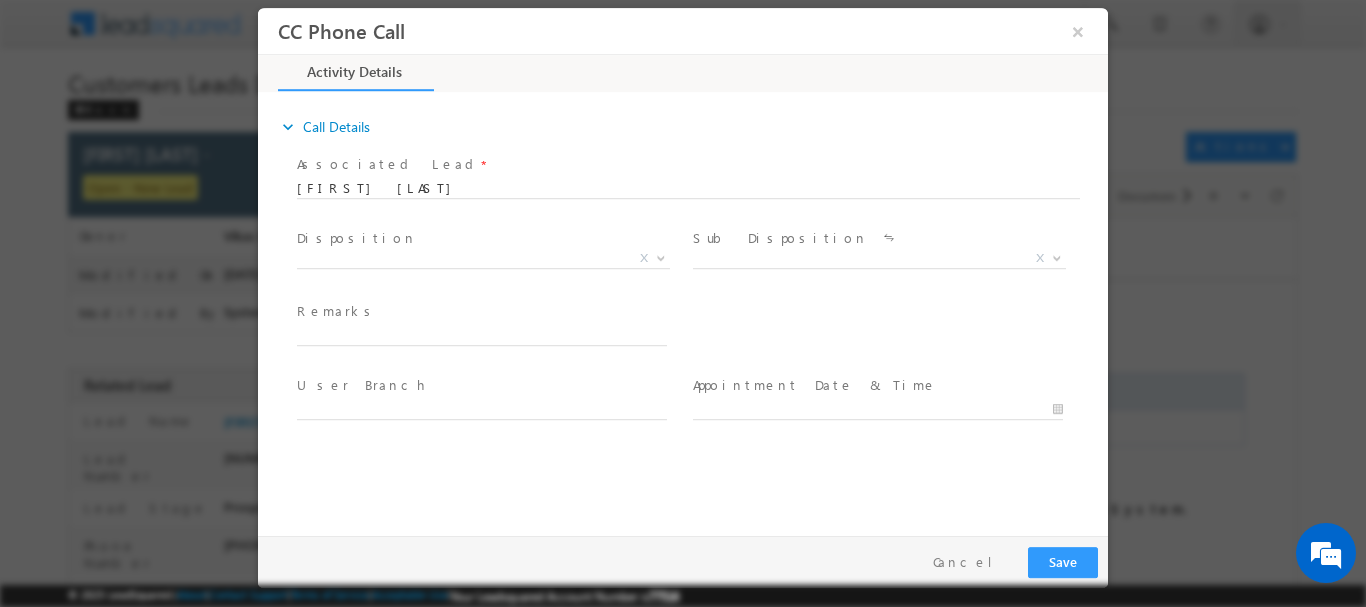 scroll, scrollTop: 0, scrollLeft: 0, axis: both 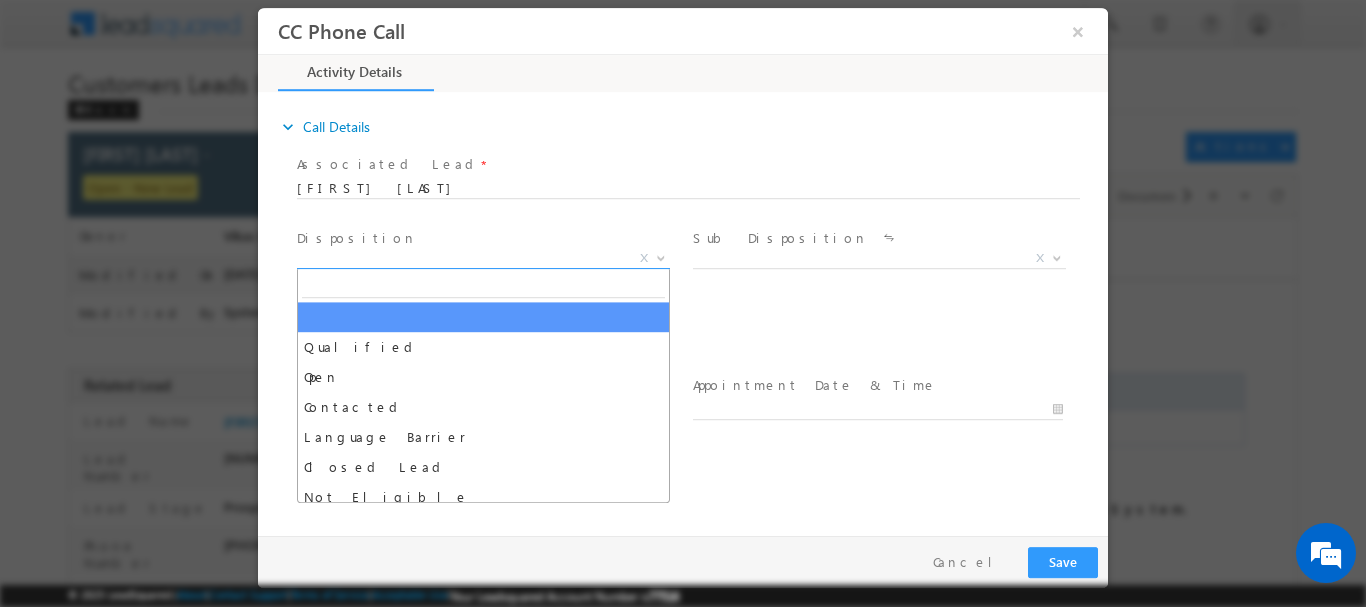 click on "X" at bounding box center (483, 258) 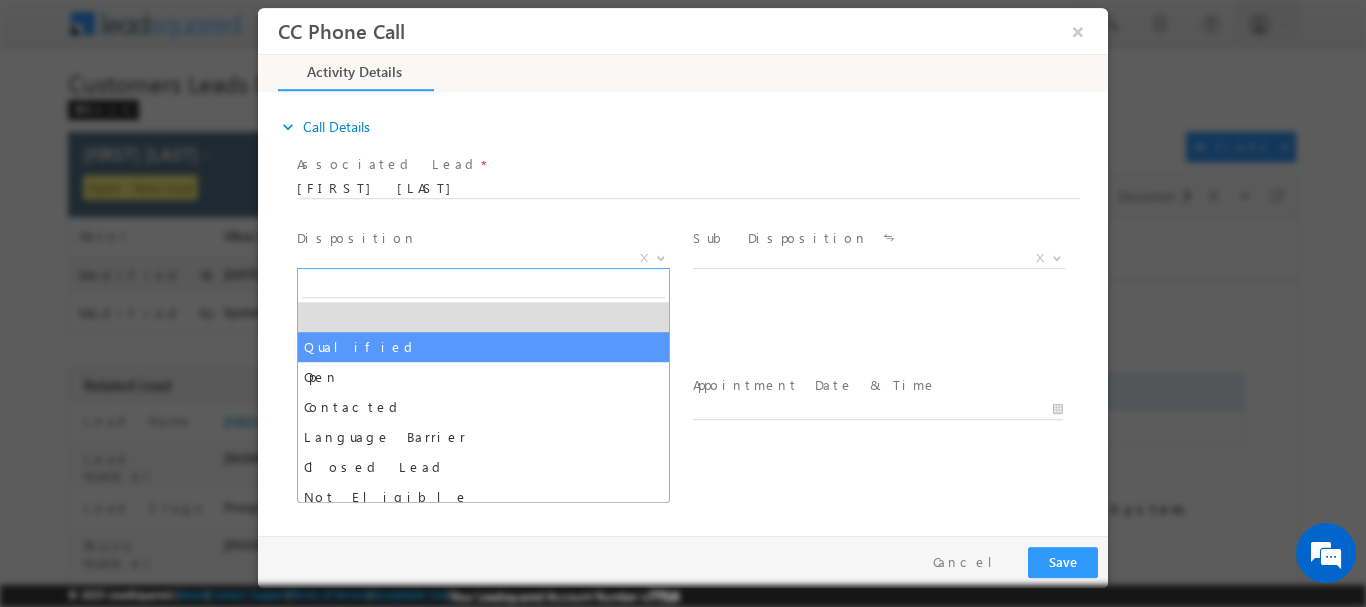 select on "Qualified" 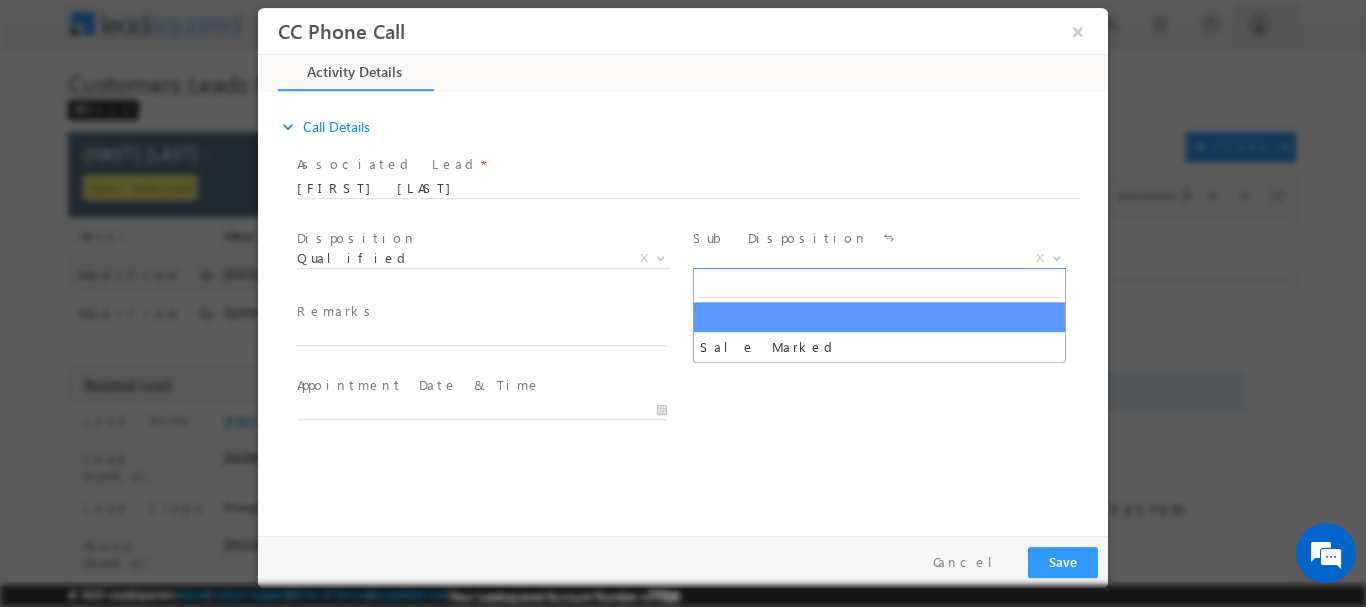 click on "X" at bounding box center [879, 258] 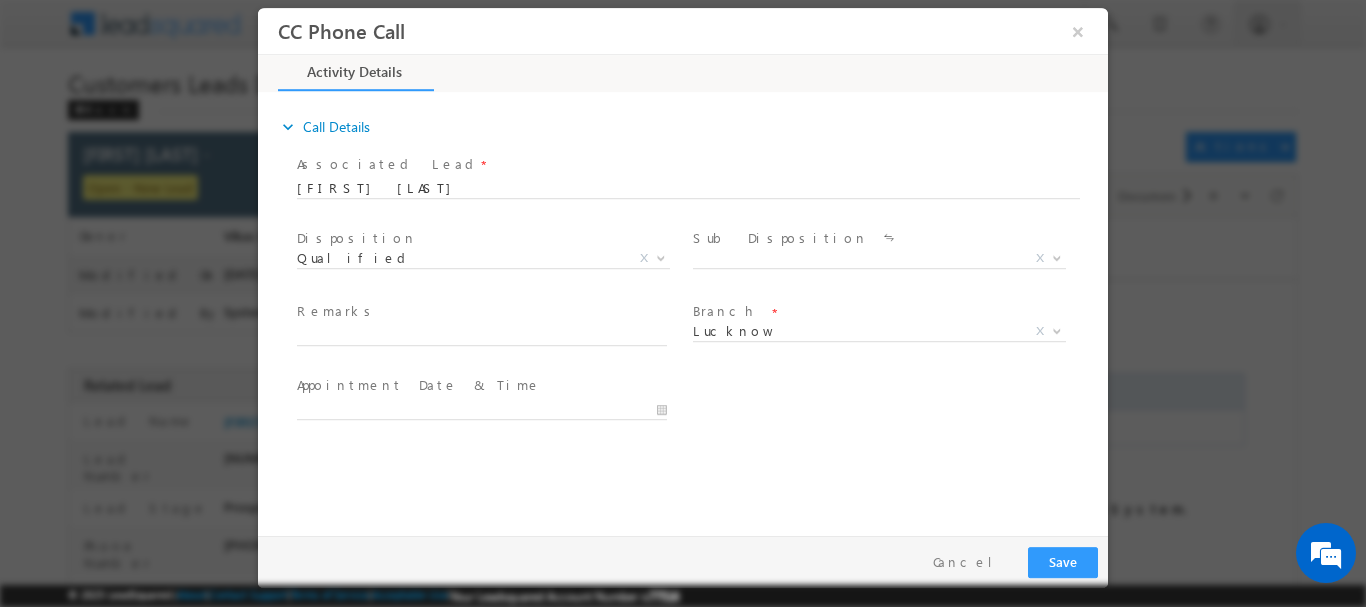 click on "Branch
*
MUMBAI REGIONAL OFFICE
CMS DEFAULT BRANCH
Beawar
Ratlam
Patna
Pali
Mathura
Test
Kota
Jhalawar
Indore 2
Indore 1
Gwalior
Jaipur 2
Delhi 3
Delhi 2
Chittorgarh
Bundi
Agra 1
Pithampur
MANDSAUR
BARAN
RAJSAMAND
HANUMANGARH
CHHINDWARA
East Zone Office
Ujjain
Nagpur 1
Lucknow
Kanpur
Jaipur 1
Dewas
Delhi 1
Bikaner
Bhilwara
Ahmedabad
Agra 2
SGRL Head Office
GORAKHPUR
VARANASI
REWARI
Khargone
Khandwa
Sikar
Aligarh
Udaipur
Moradabad
Jodhpur
Bahadurgarh
Bhiwani
Rohtak
Haridwar
Himmatnagar
Bhiwadi
Indore 3
Hisar
Bhandara
Bhopal
Uttarakhand Regional Office
Dehradun
Rudrapur
Panipat
Kashipur
Haryana Regional Office
Palanpur
Pune
Bareilly
Narnaul" at bounding box center [887, 334] 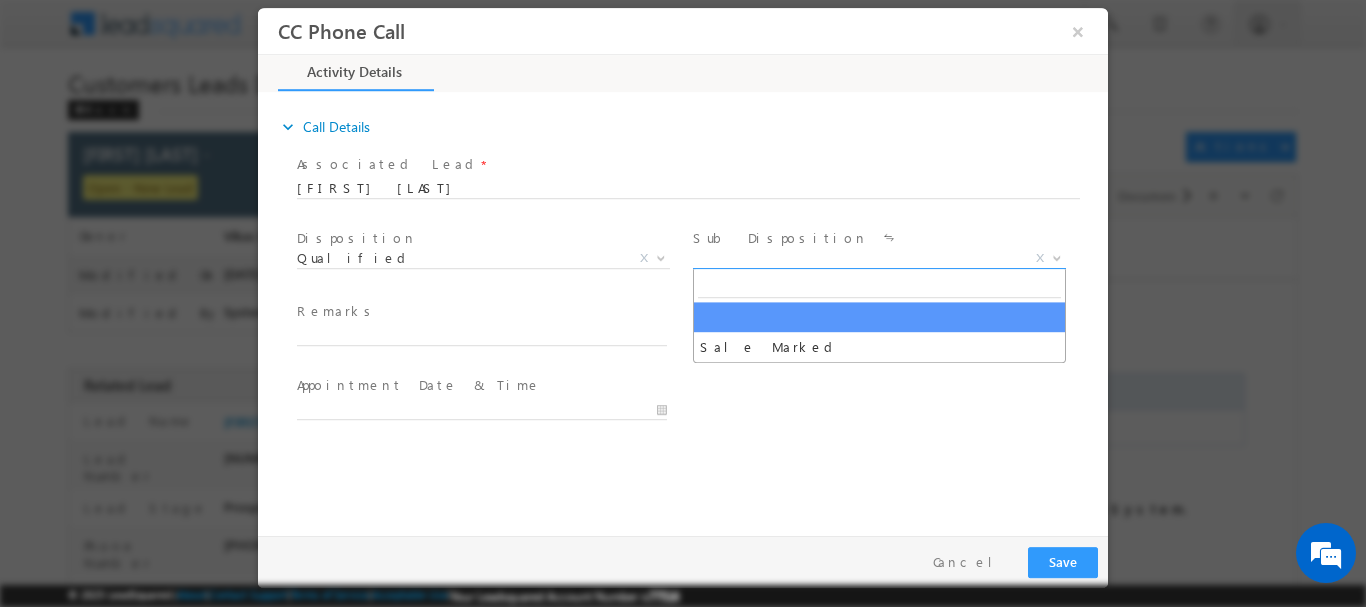 click on "X" at bounding box center [879, 258] 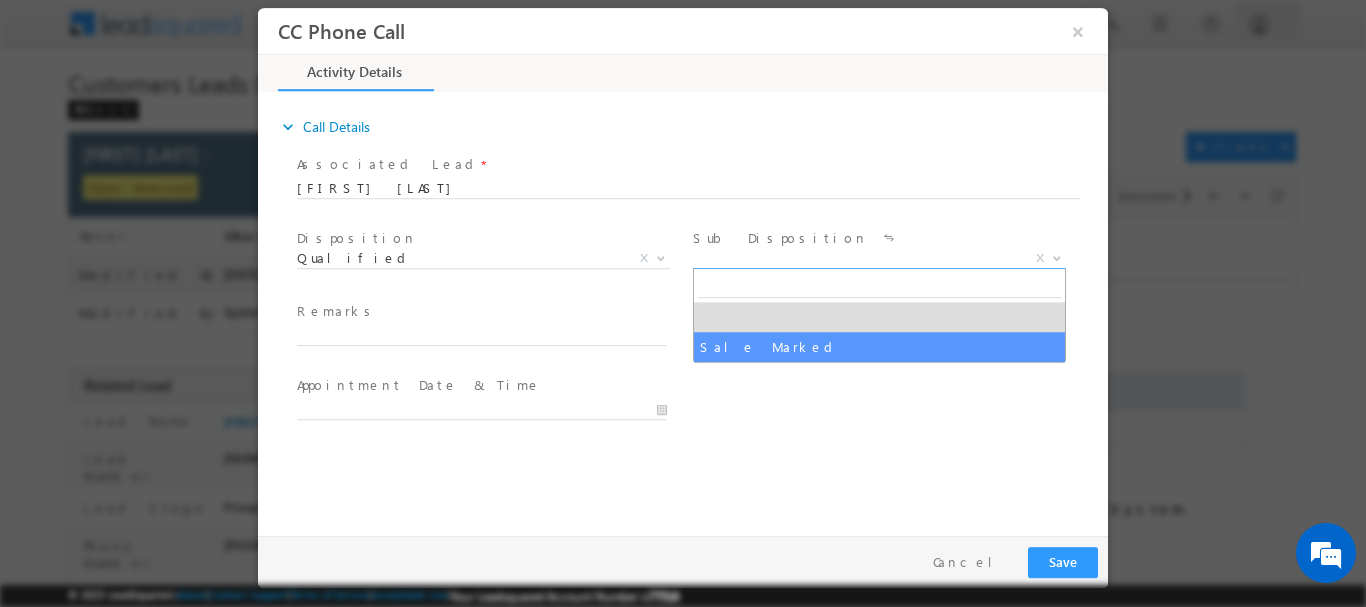 select on "Sale Marked" 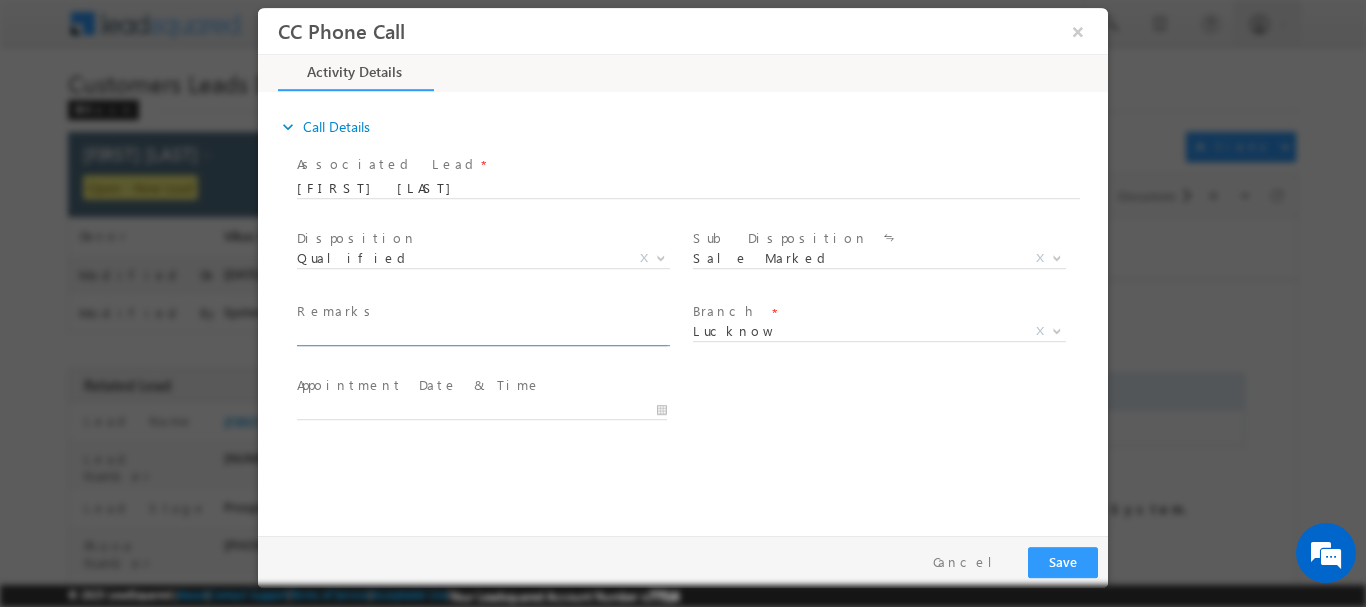 click at bounding box center [482, 335] 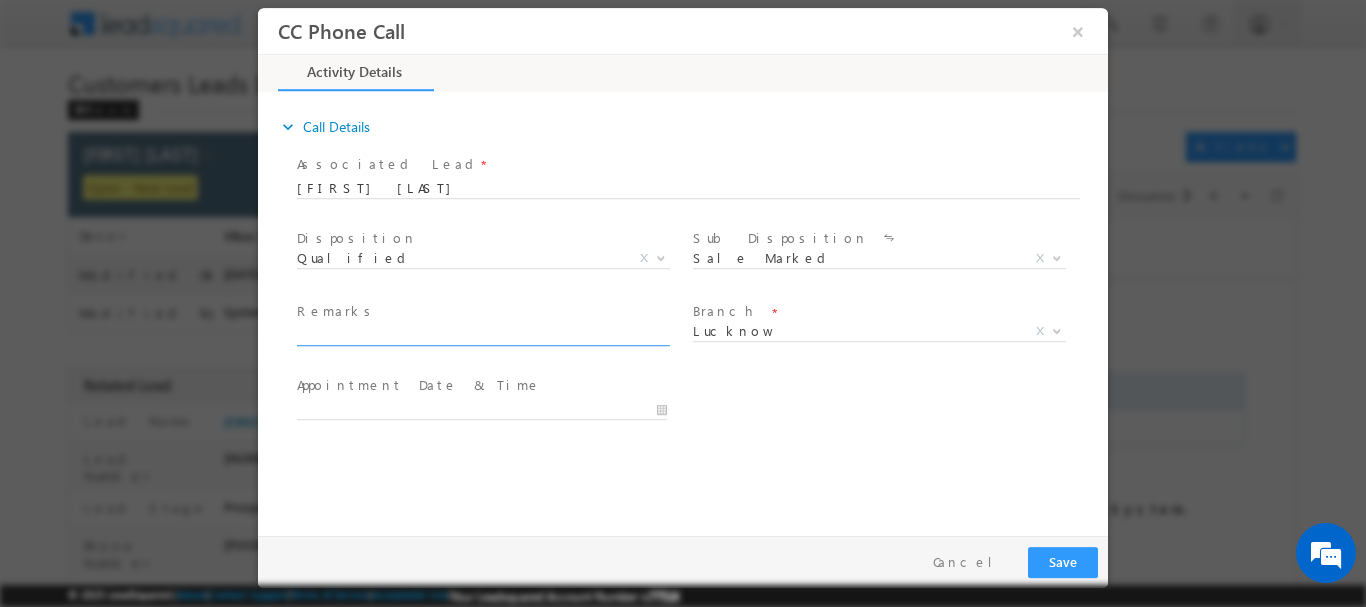 paste on "Prem Chand / Plot + Construction  /  20 lakh /self Employed  / Income 60k  / house income  26k / Address Utraitia, Railway Sta Rd, Sector 9B, Vrindavan Colony, Lucknow, Uttar Pradesh 226029" 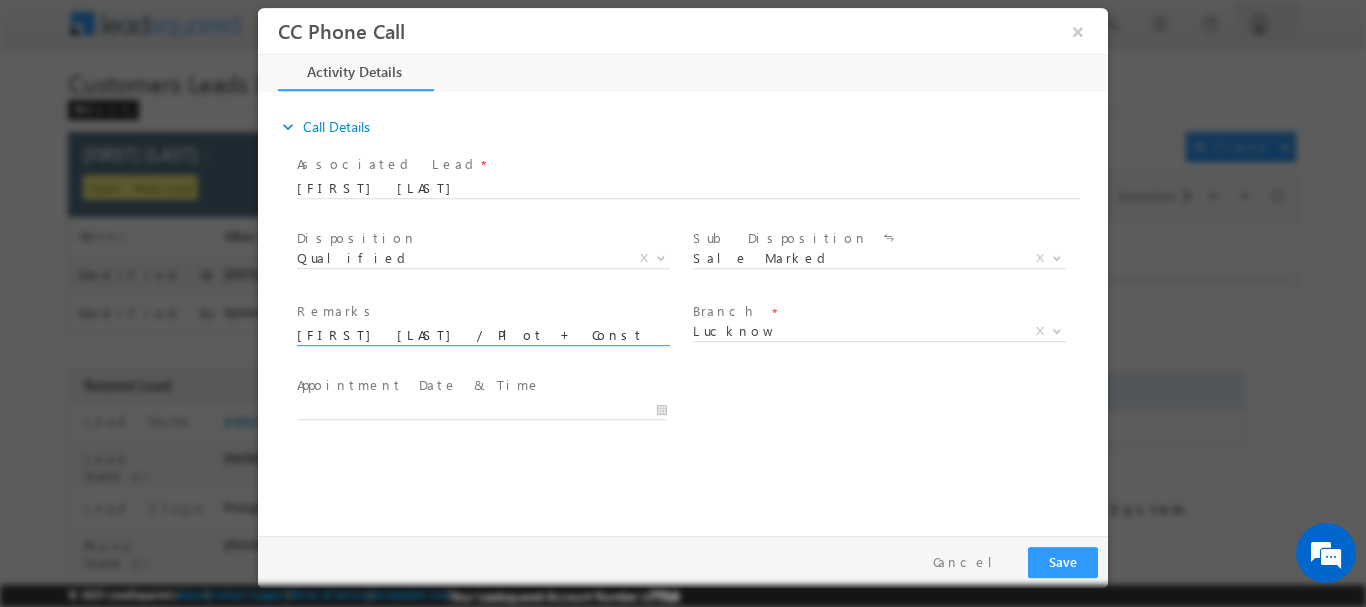 scroll, scrollTop: 0, scrollLeft: 749, axis: horizontal 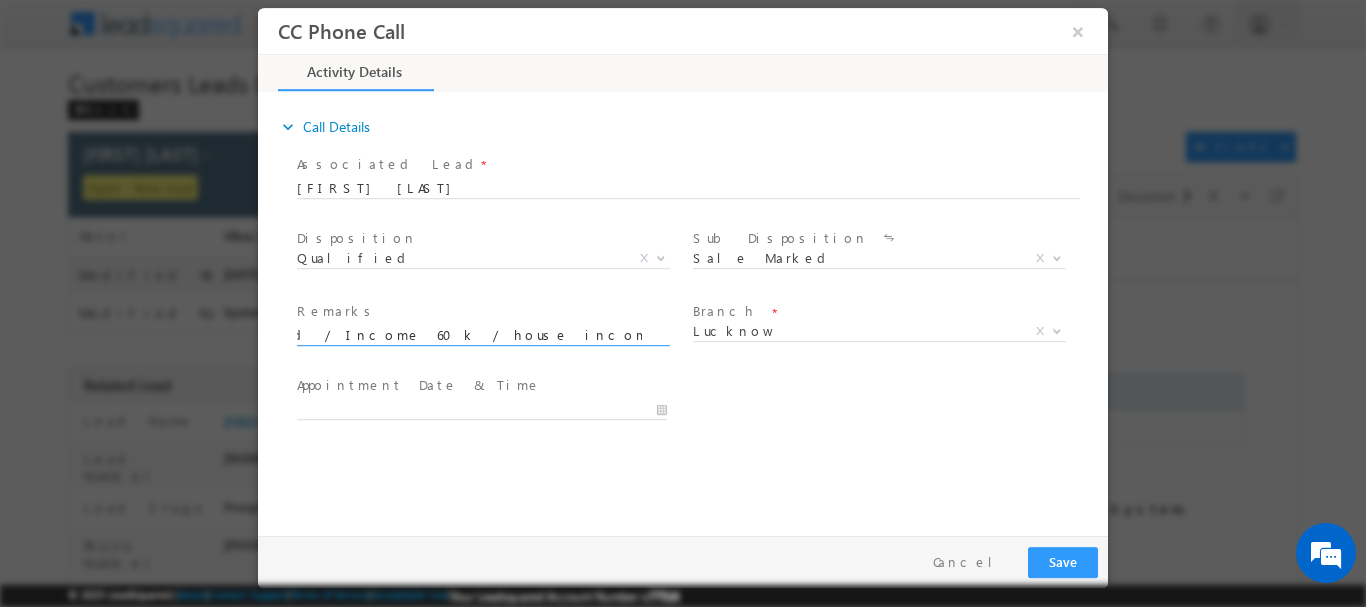 type on "Prem Chand / Plot + Construction  /  20 lakh /self Employed  / Income 60k  / house income  26k / Address Utraitia, Railway Sta Rd, Sector 9B, Vrindavan Colony, Lucknow, Uttar Pradesh 226029" 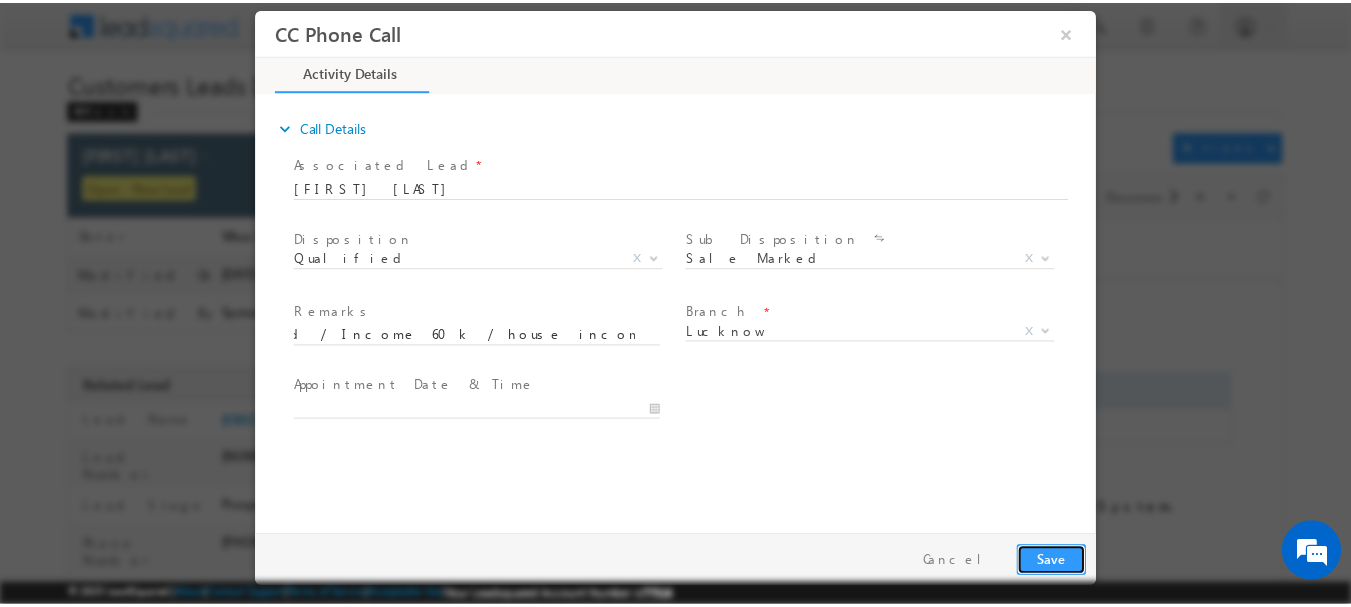 scroll, scrollTop: 0, scrollLeft: 0, axis: both 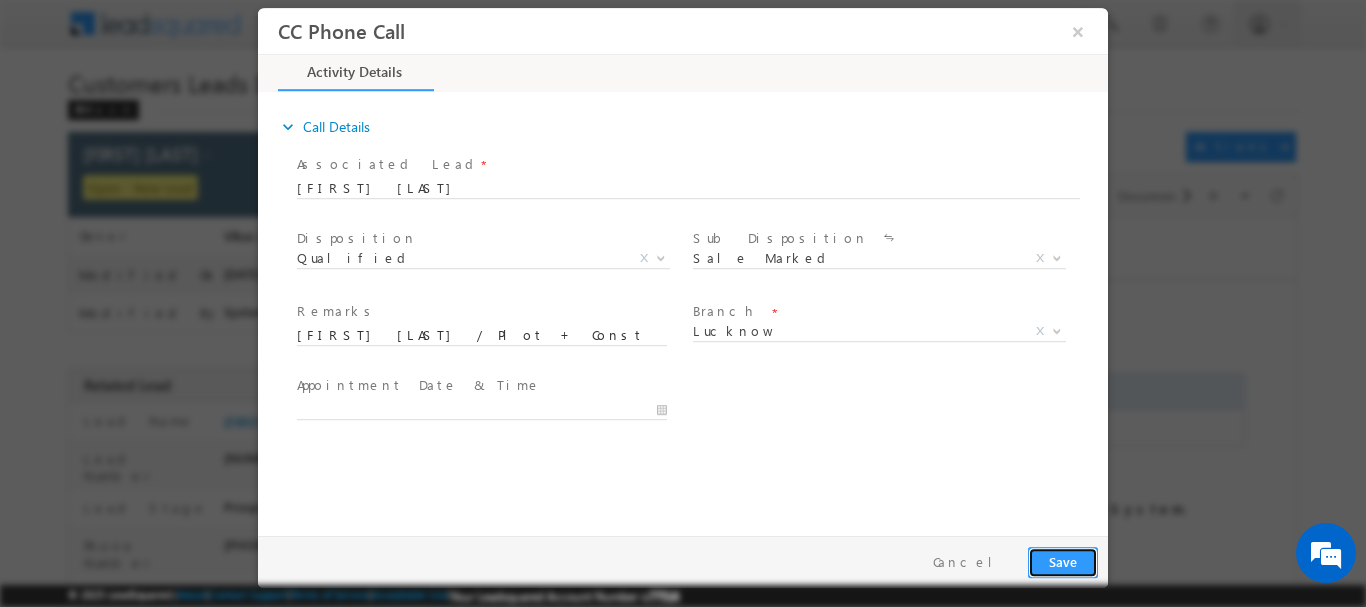 click on "Save" at bounding box center (1063, 561) 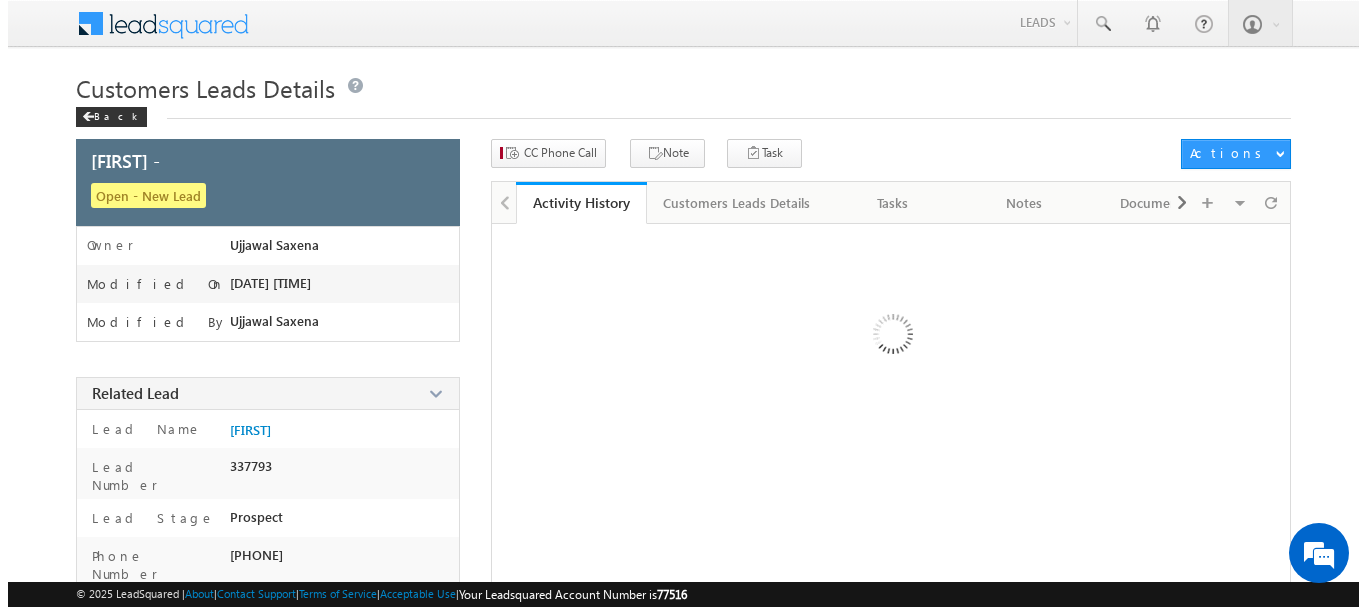 scroll, scrollTop: 0, scrollLeft: 0, axis: both 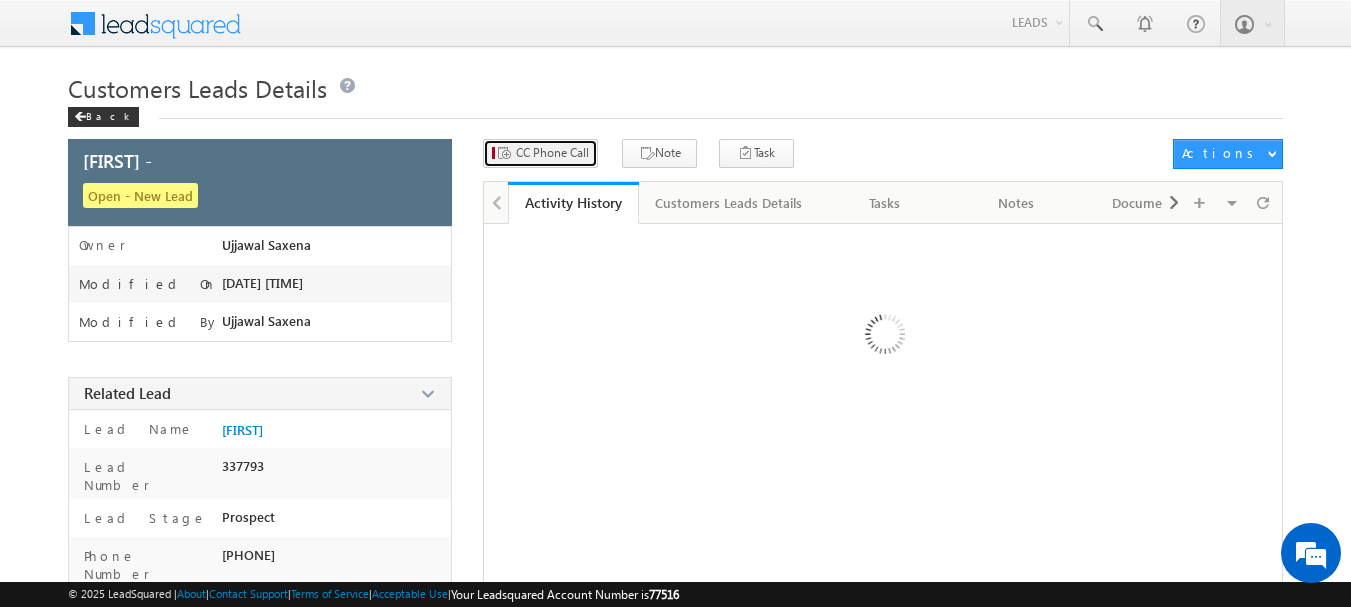 click on "CC Phone Call" at bounding box center [552, 153] 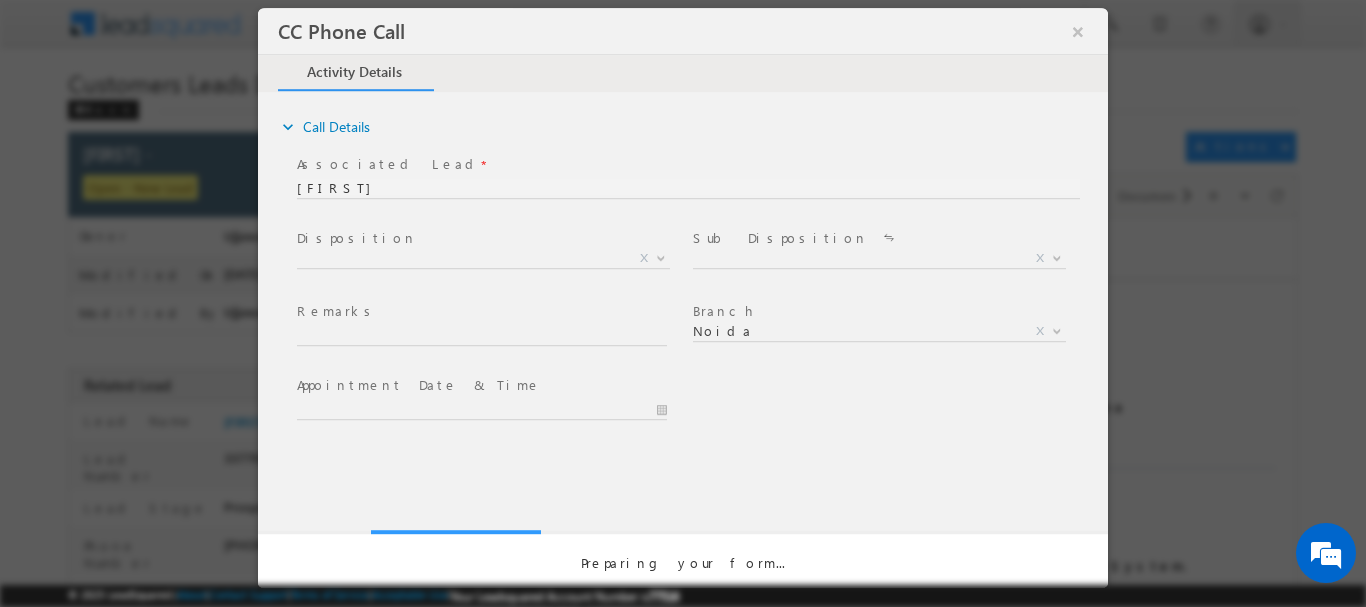 scroll, scrollTop: 0, scrollLeft: 0, axis: both 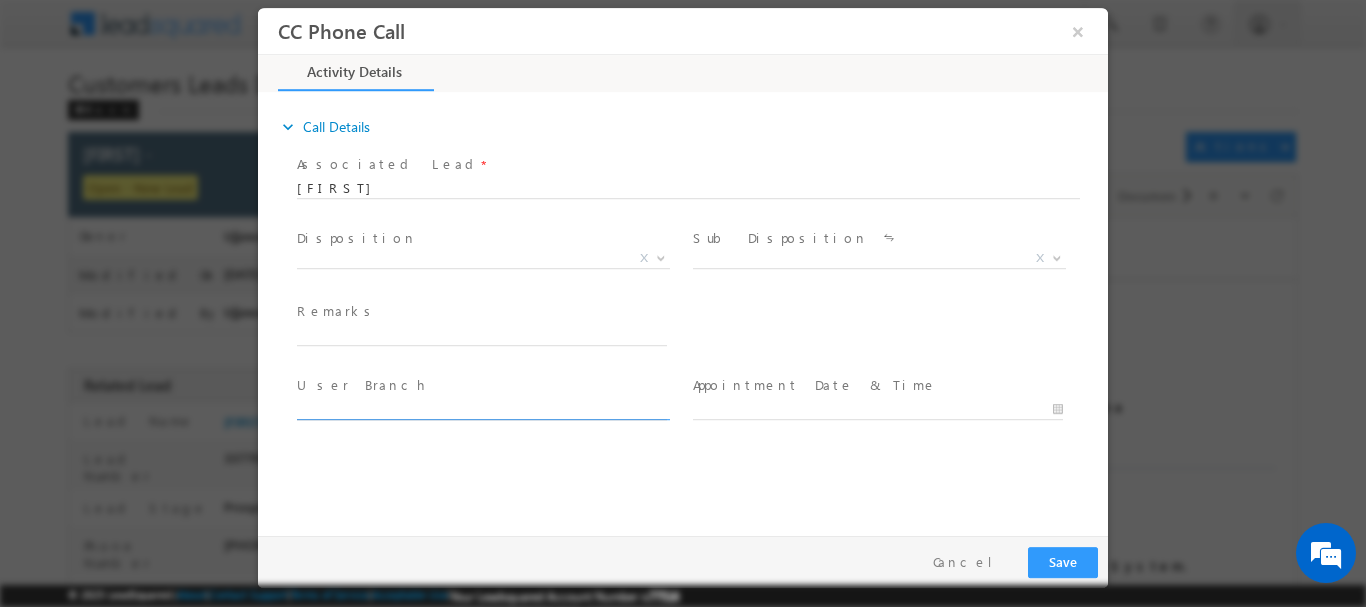 click at bounding box center (482, 409) 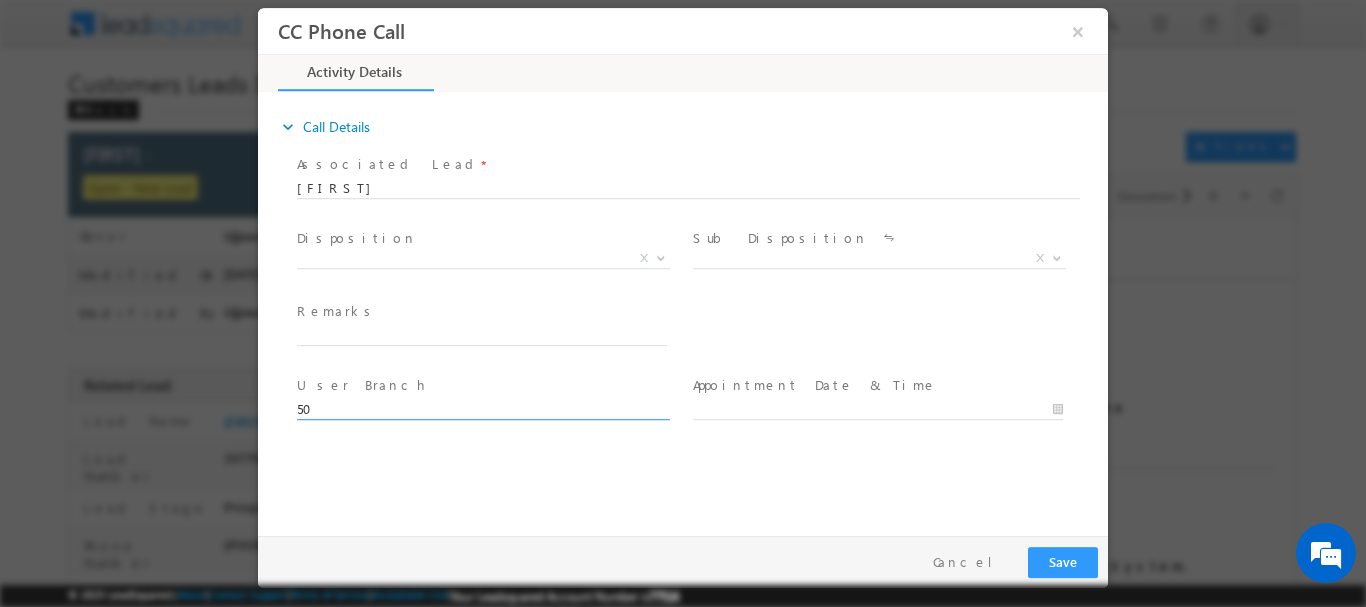 type on "5" 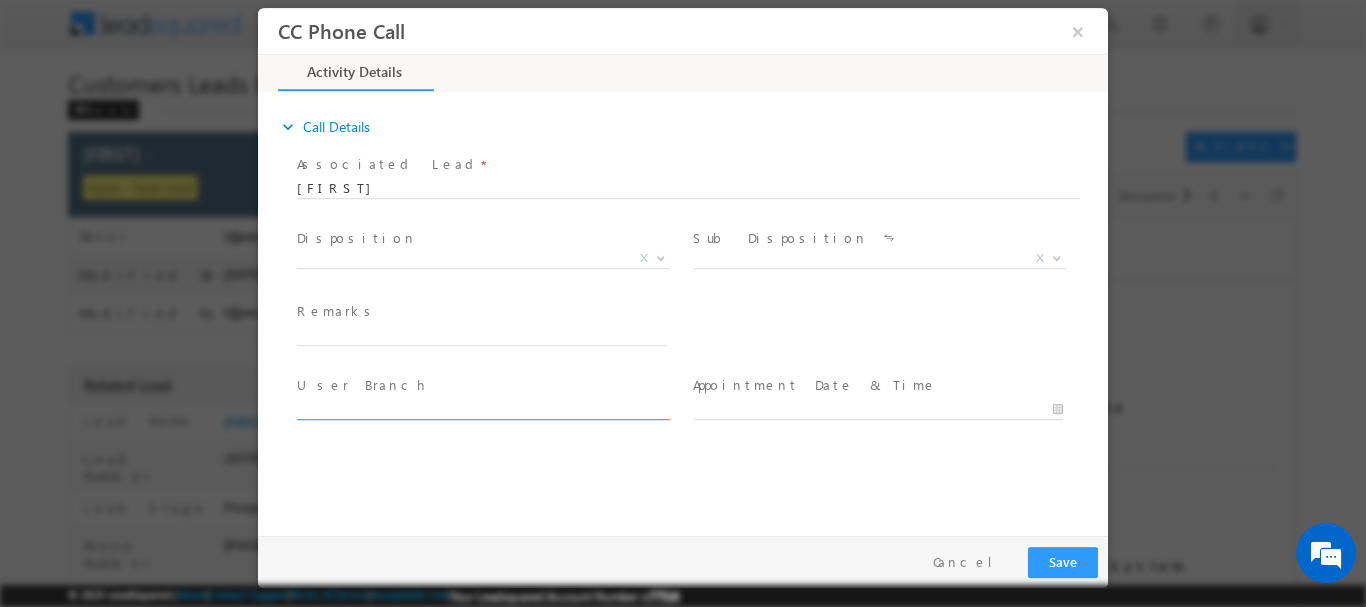 scroll, scrollTop: 0, scrollLeft: 0, axis: both 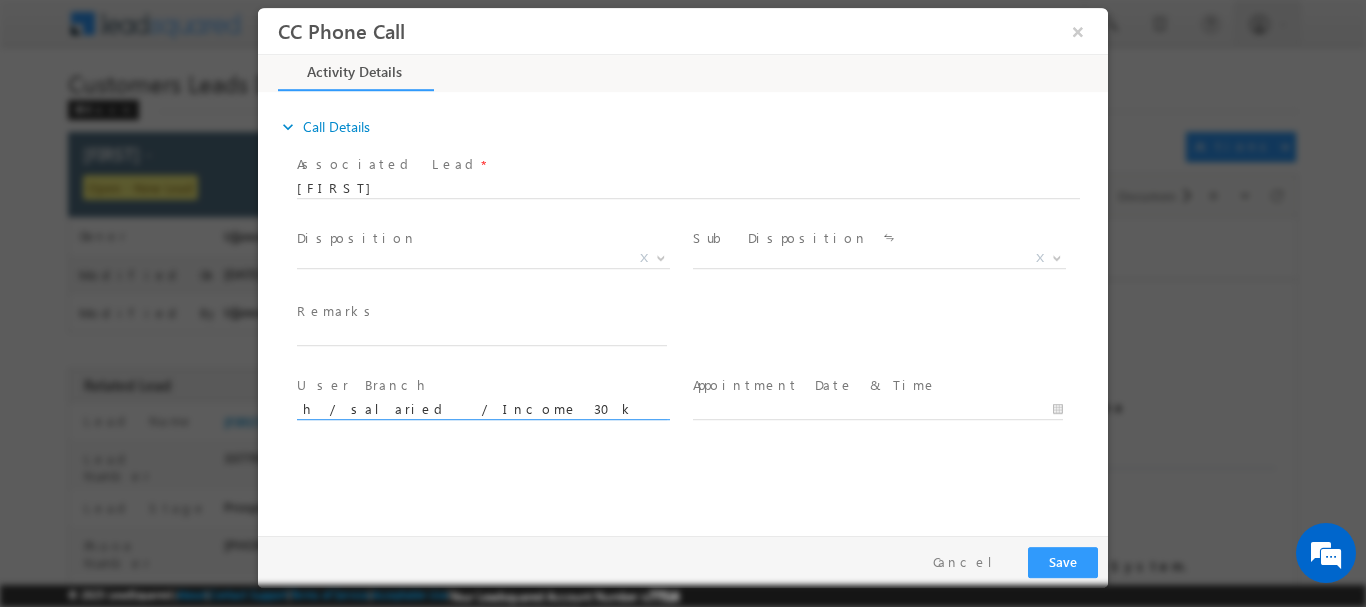 type on "Hariom / Purchase / 20 lakh / salaried  / Income 30k / house income 20k / Address Sonipat  Basoudi, Haryana 131021" 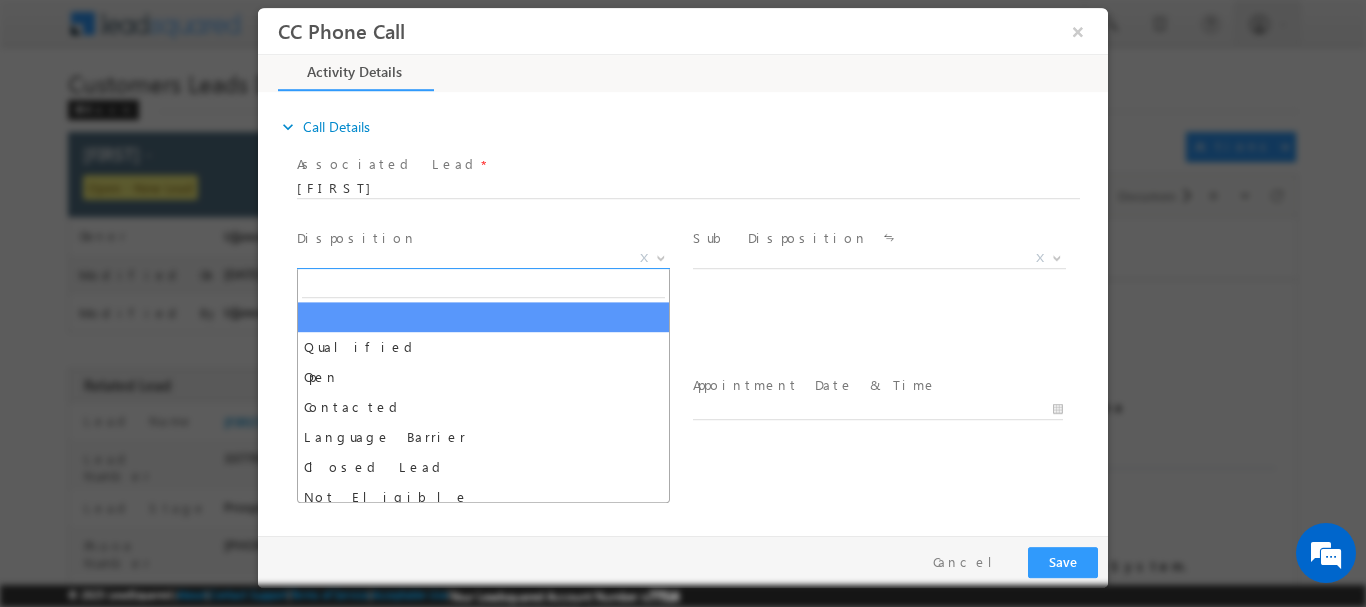 scroll, scrollTop: 0, scrollLeft: 0, axis: both 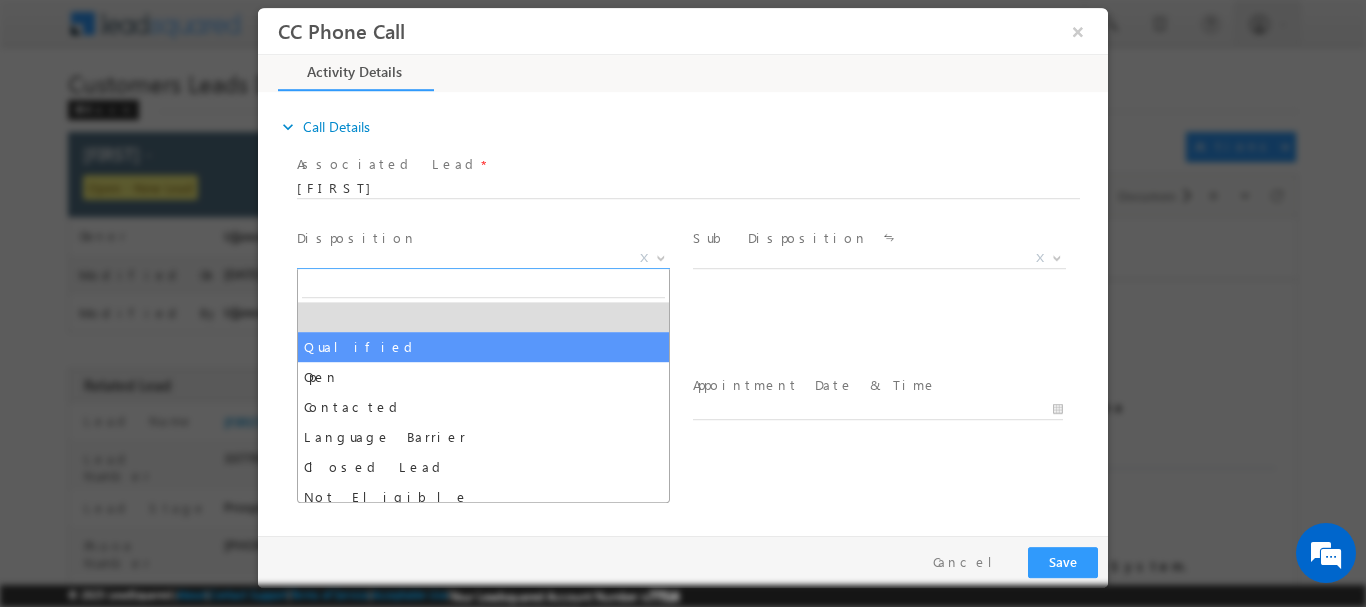 select on "Qualified" 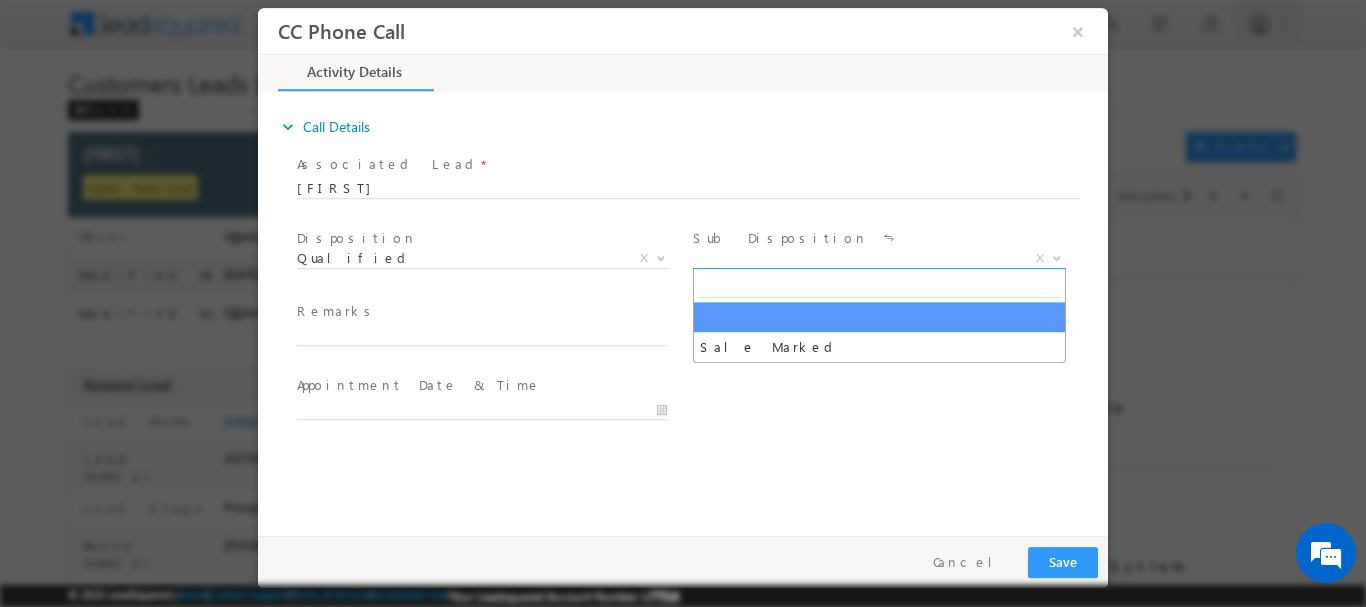 click on "X" at bounding box center (879, 258) 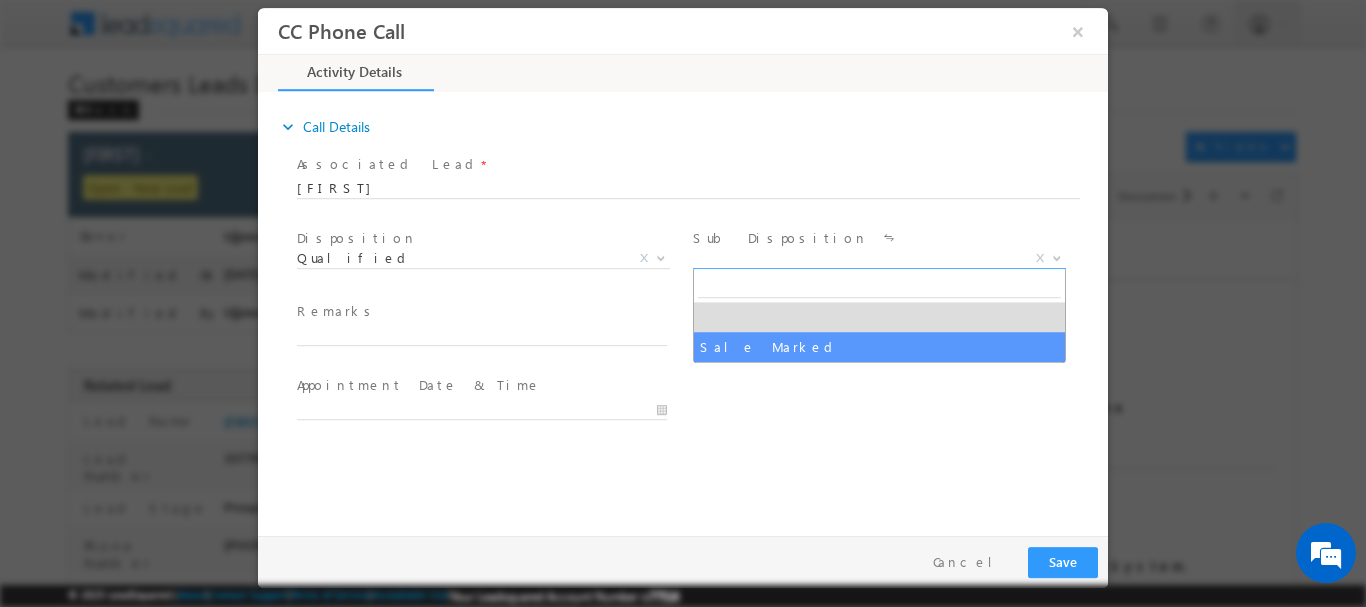 select on "Sale Marked" 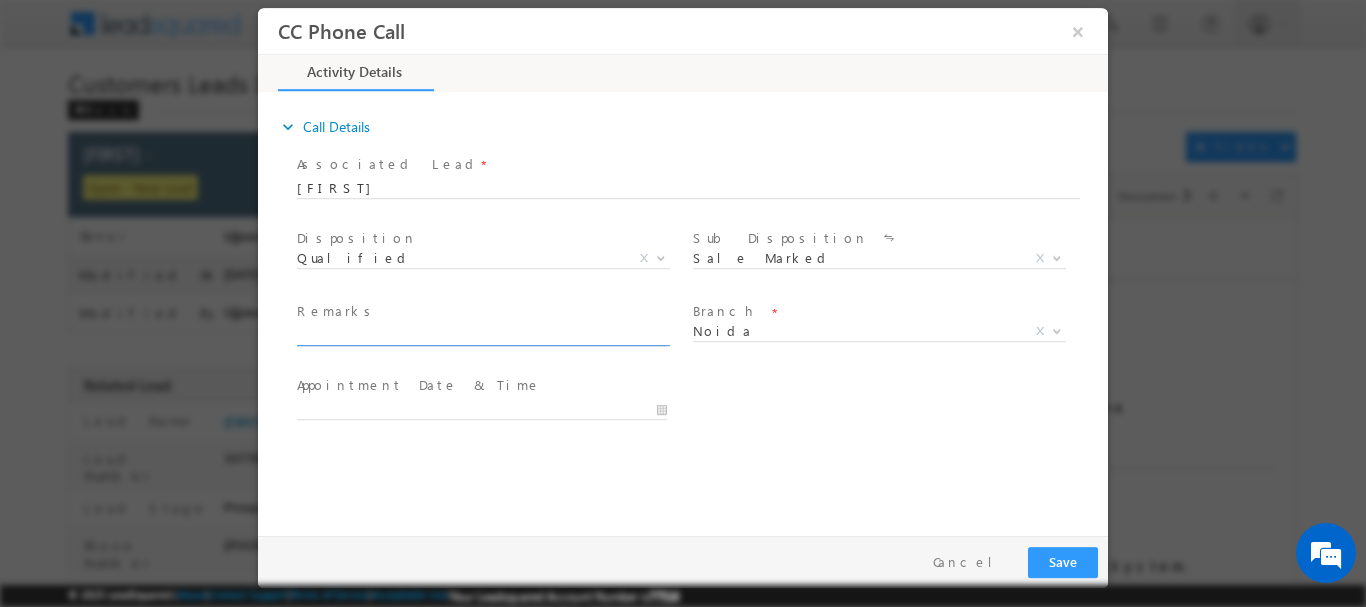 click at bounding box center [482, 335] 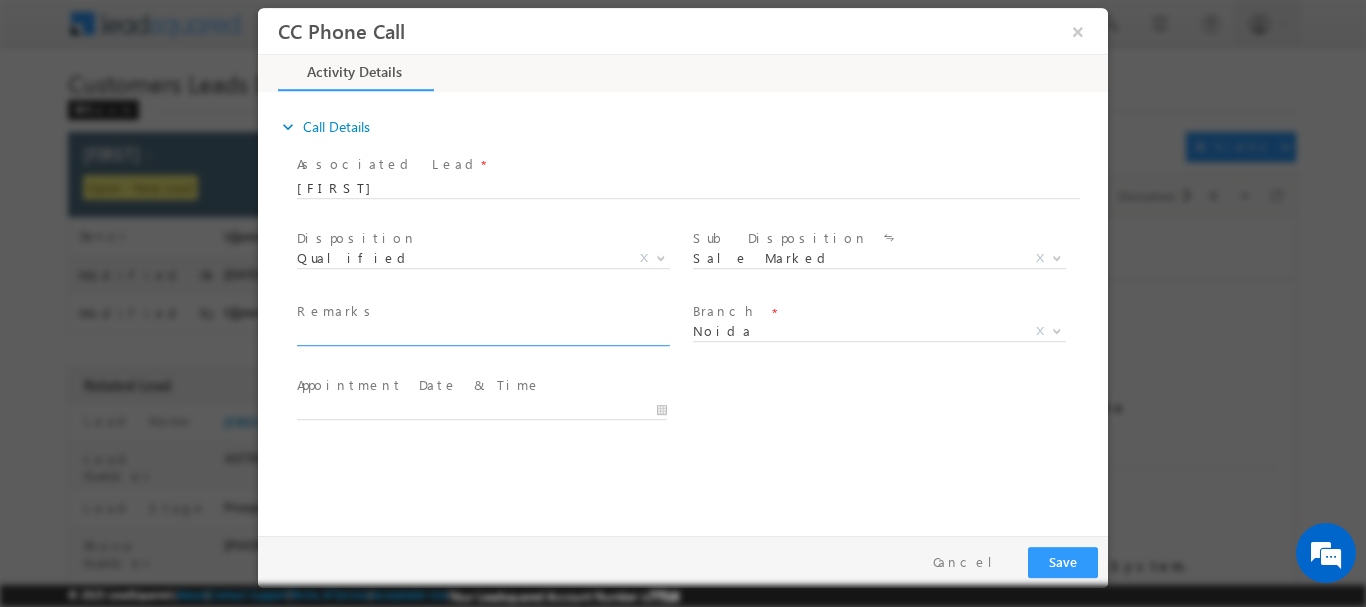 paste on "Hariom / Purchase / 20 lakh / salaried  / Income 30k / house income 20k / Address Sonipat  Basoudi, Haryana 131021" 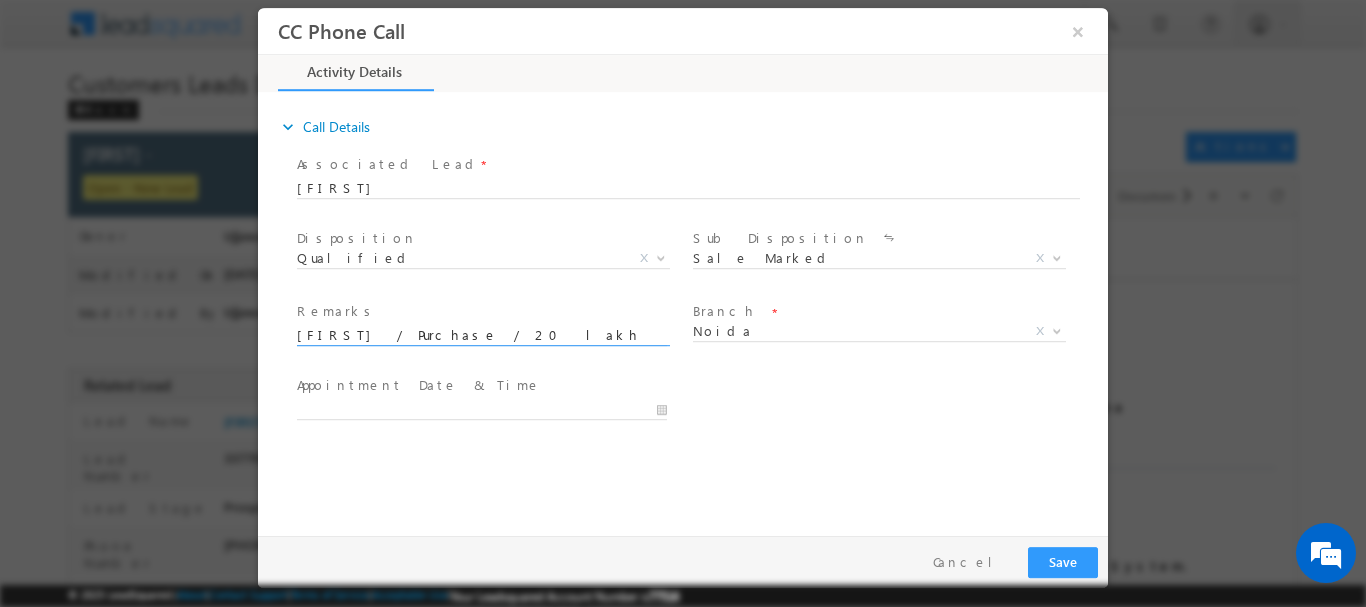 scroll, scrollTop: 0, scrollLeft: 326, axis: horizontal 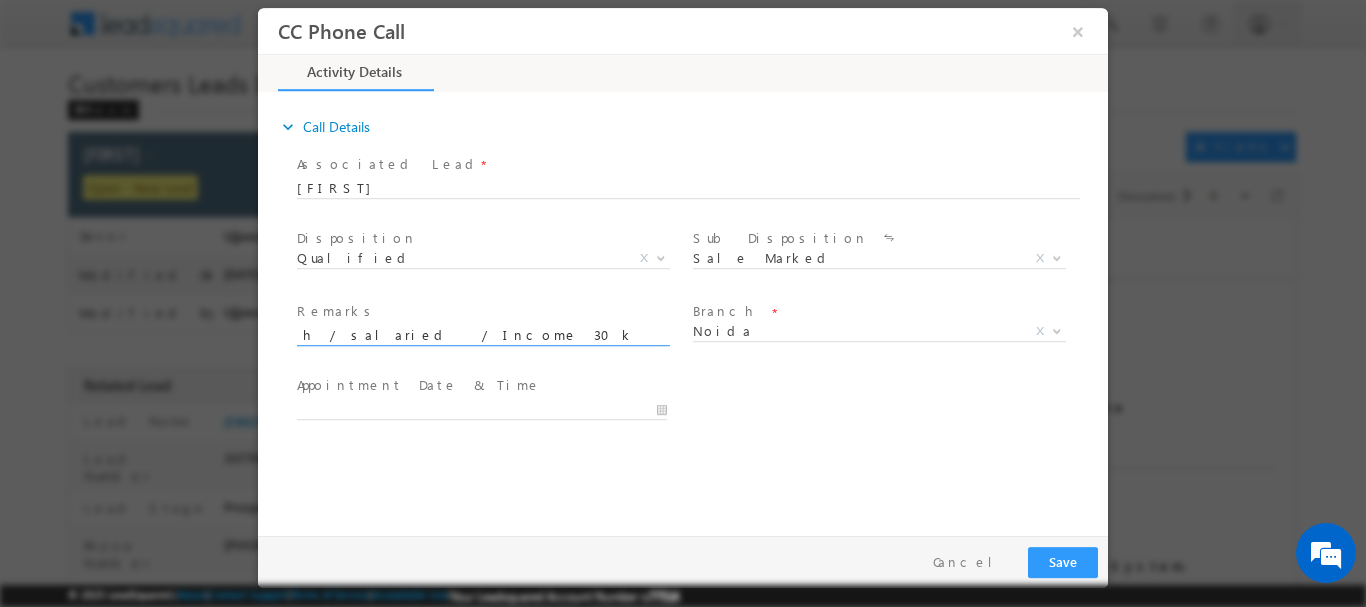 type on "Hariom / Purchase / 20 lakh / salaried  / Income 30k / house income 20k / Address Sonipat  Basoudi, Haryana 131021" 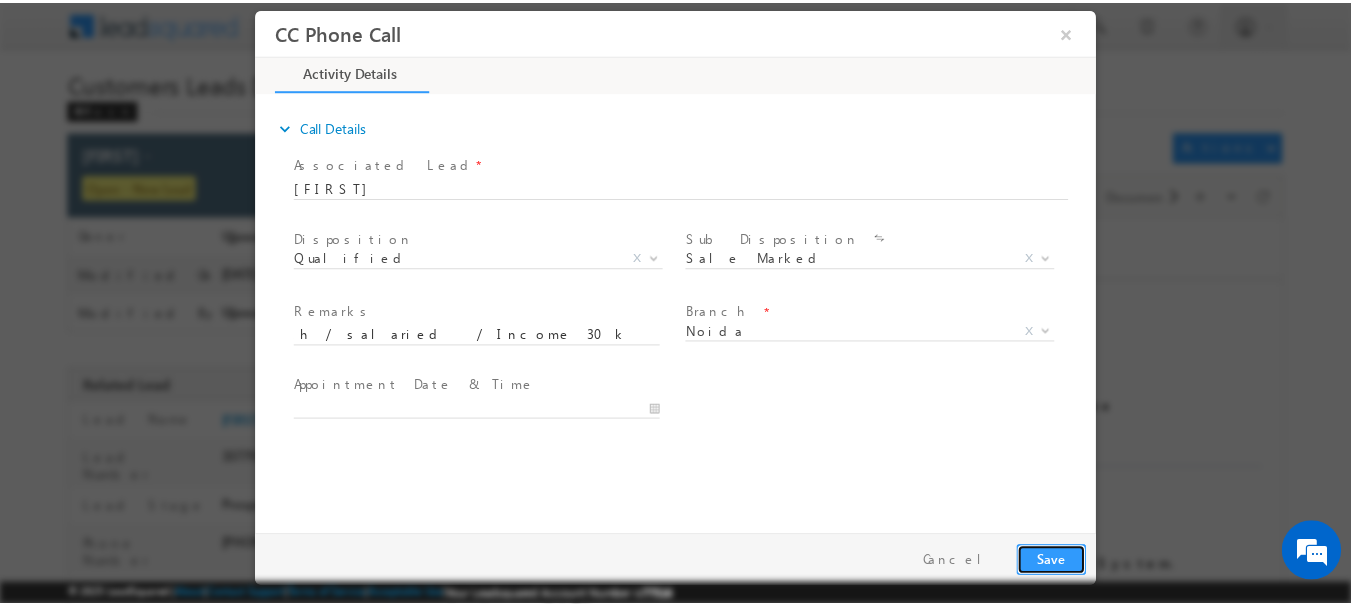 scroll, scrollTop: 0, scrollLeft: 0, axis: both 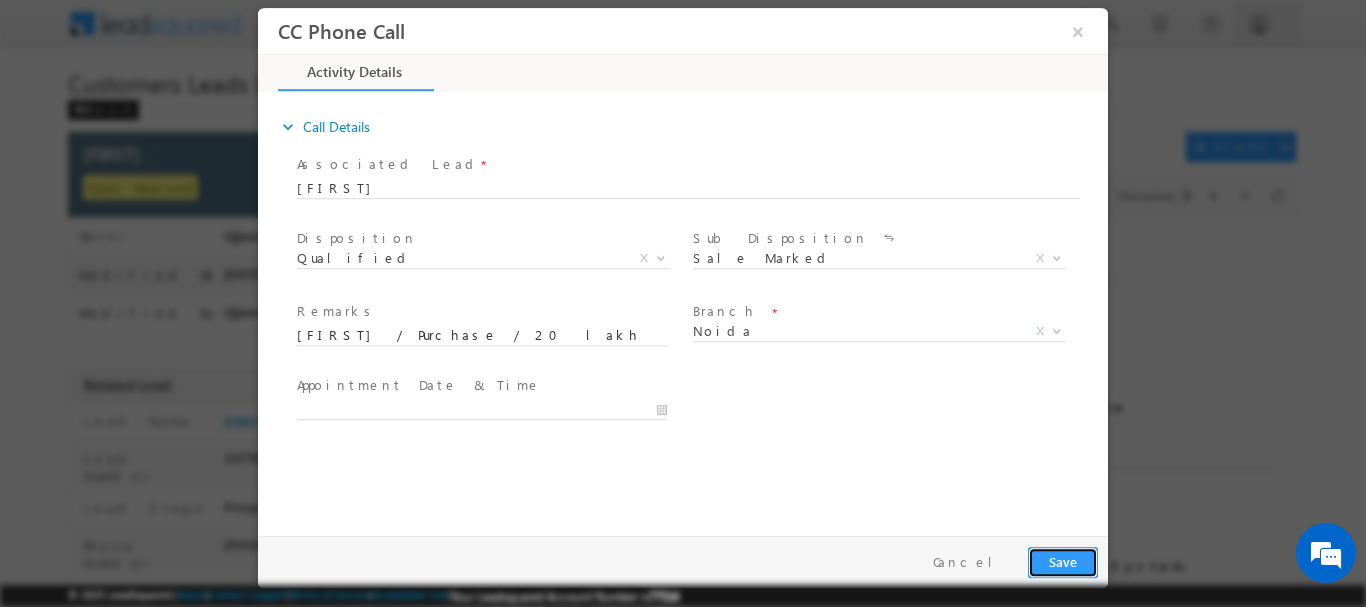 click on "Save" at bounding box center (1063, 561) 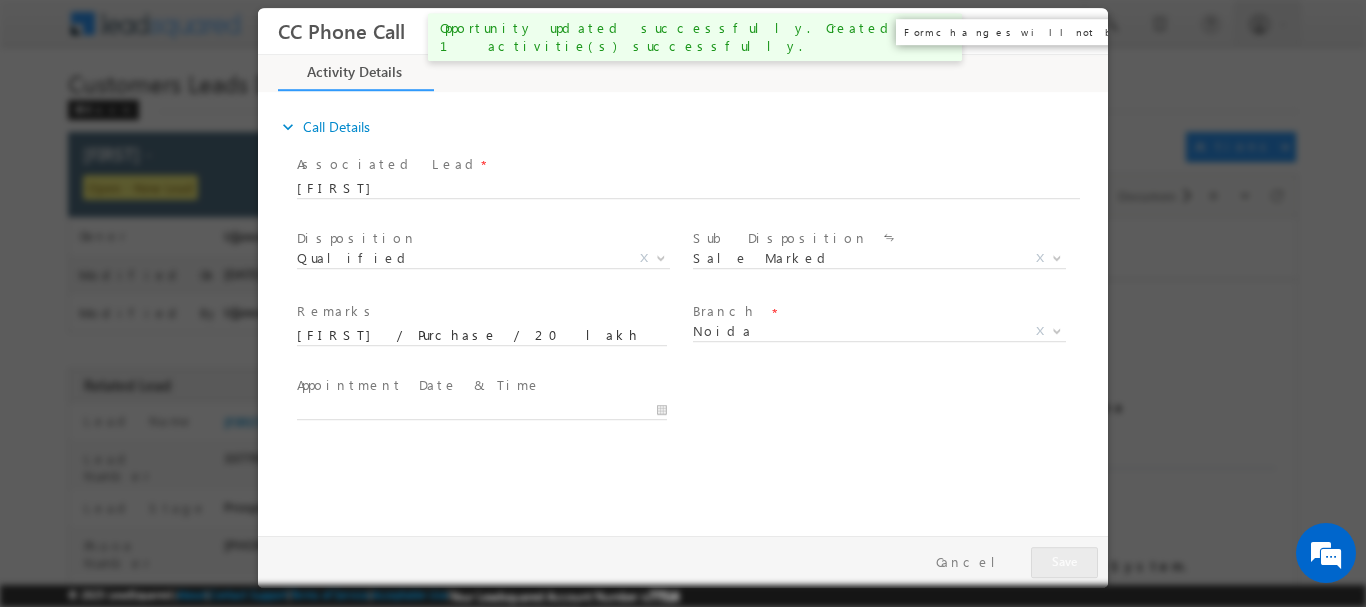 click on "×" at bounding box center [1078, 30] 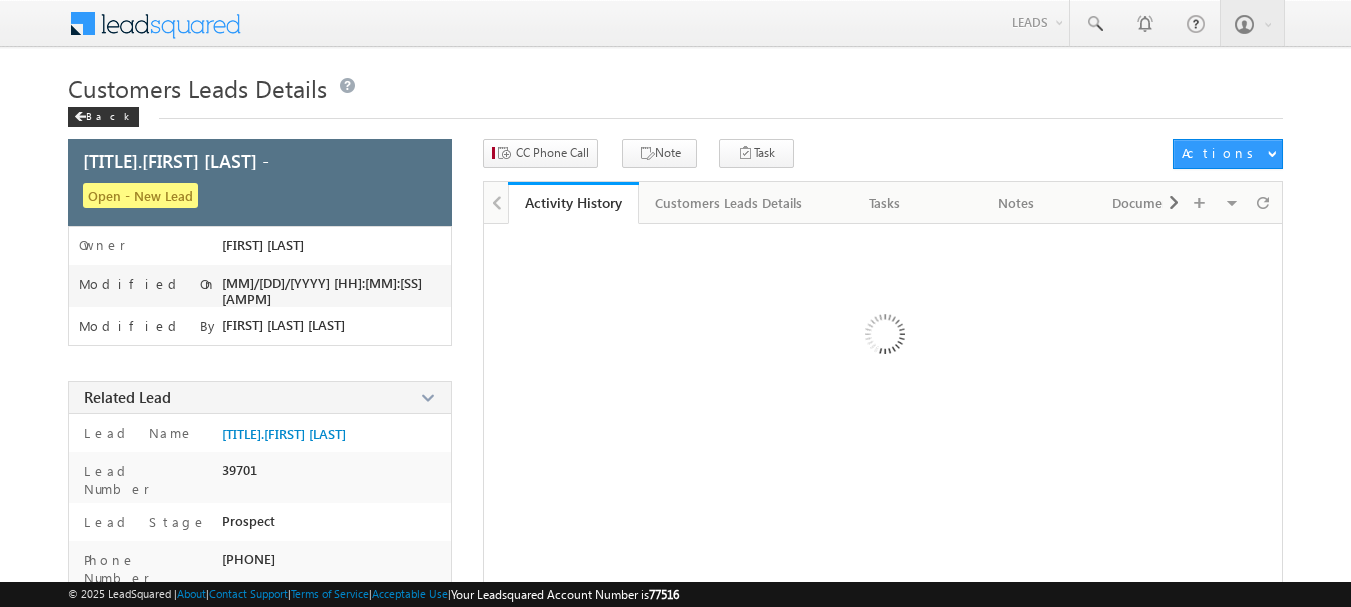 scroll, scrollTop: 0, scrollLeft: 0, axis: both 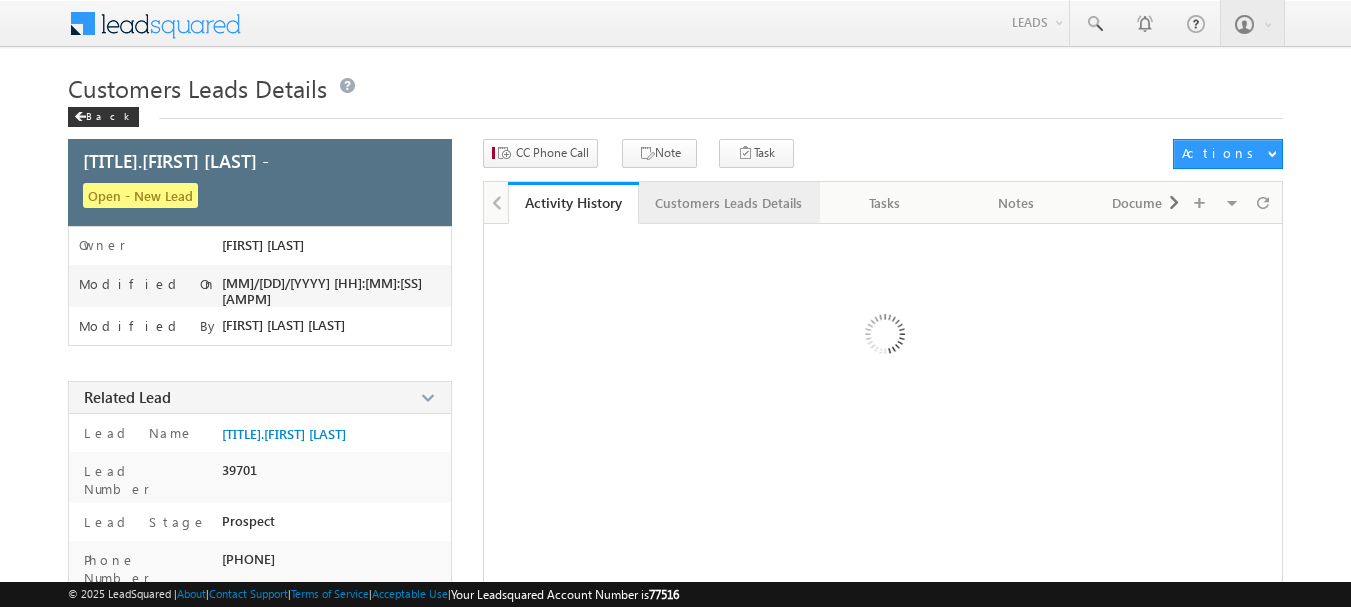 click on "Customers Leads Details" at bounding box center (728, 203) 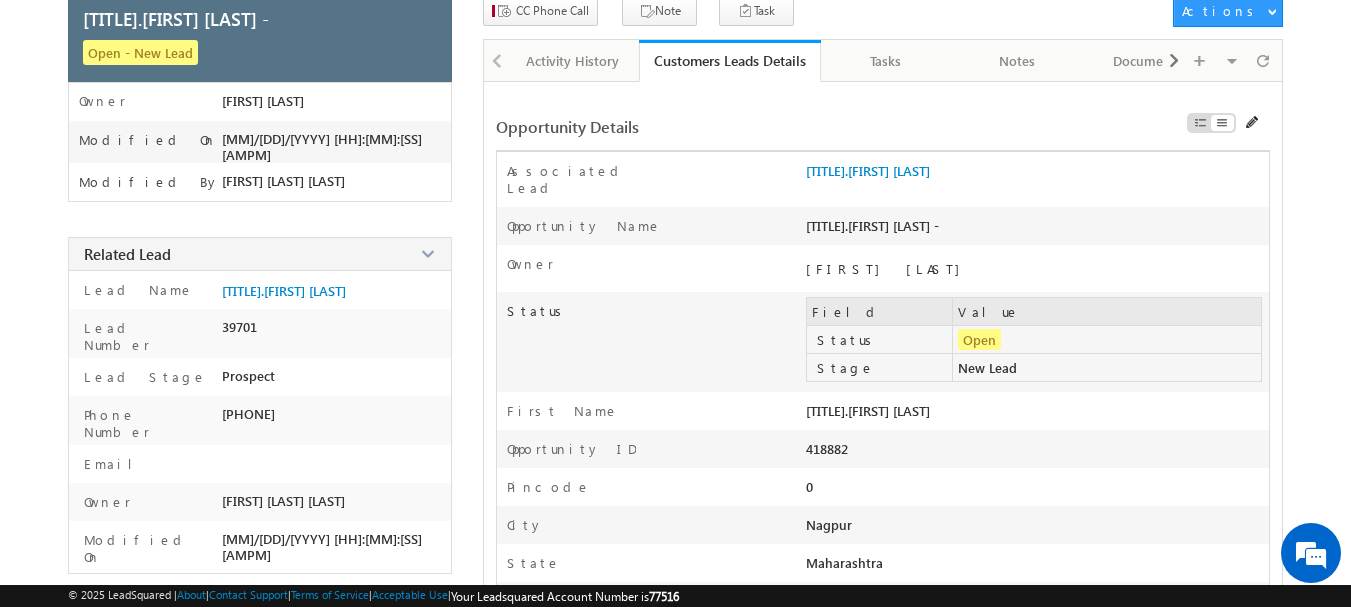 scroll, scrollTop: 300, scrollLeft: 0, axis: vertical 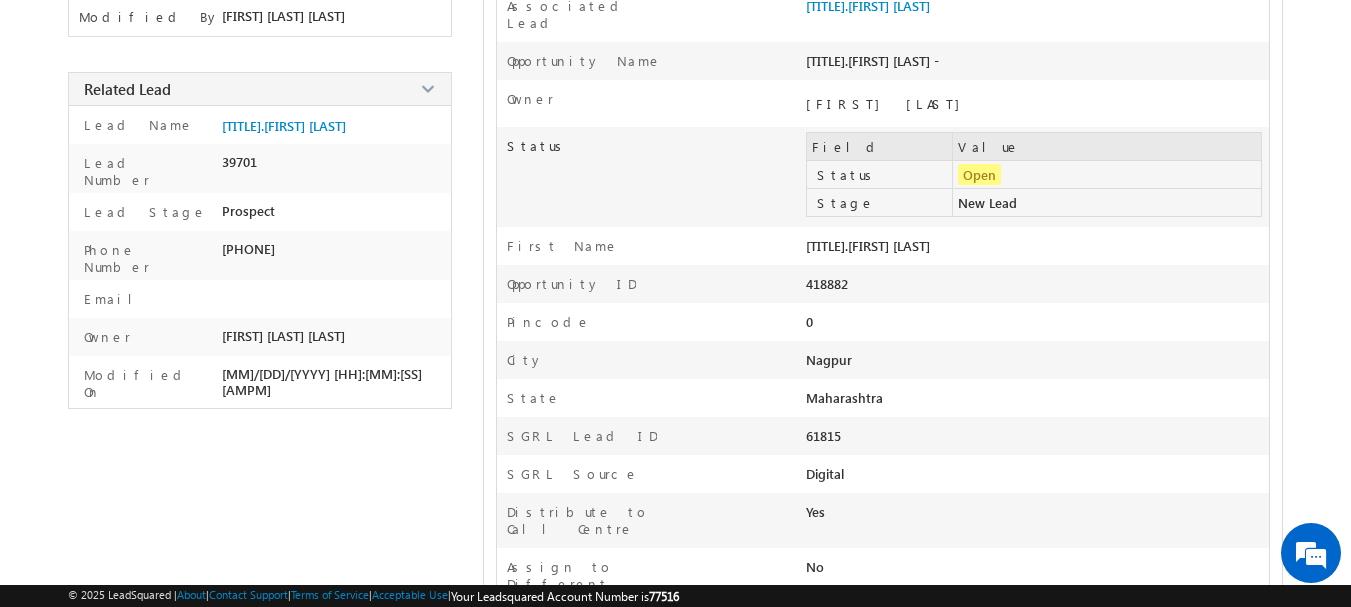 copy on "Opportunity ID
418882" 